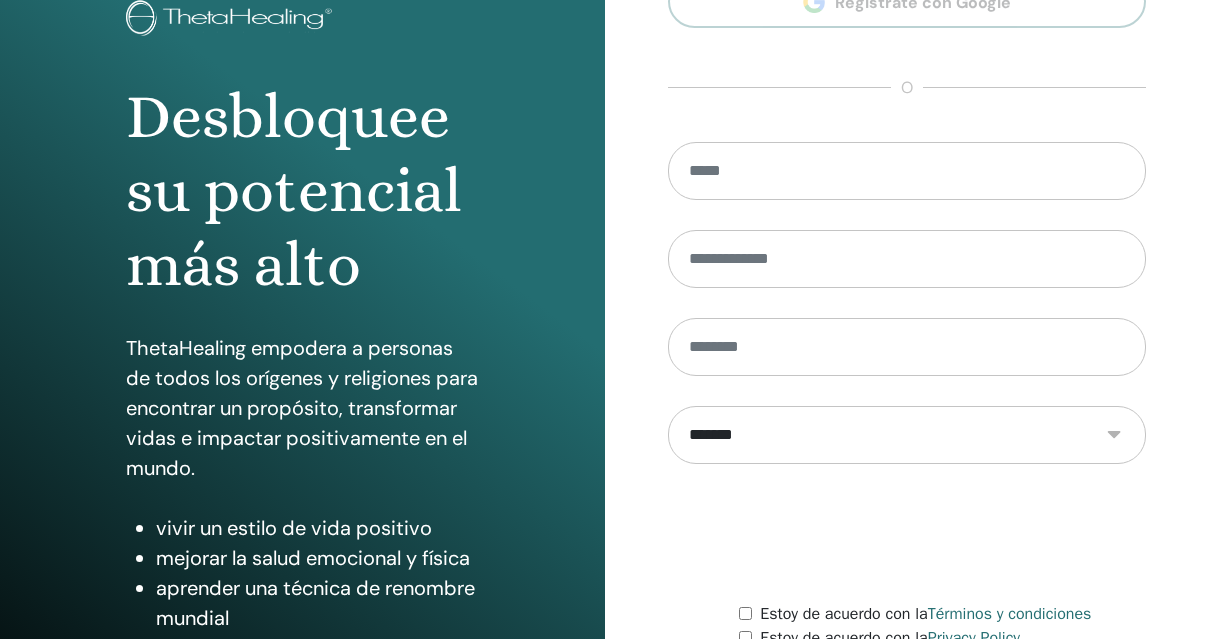 scroll, scrollTop: 321, scrollLeft: 0, axis: vertical 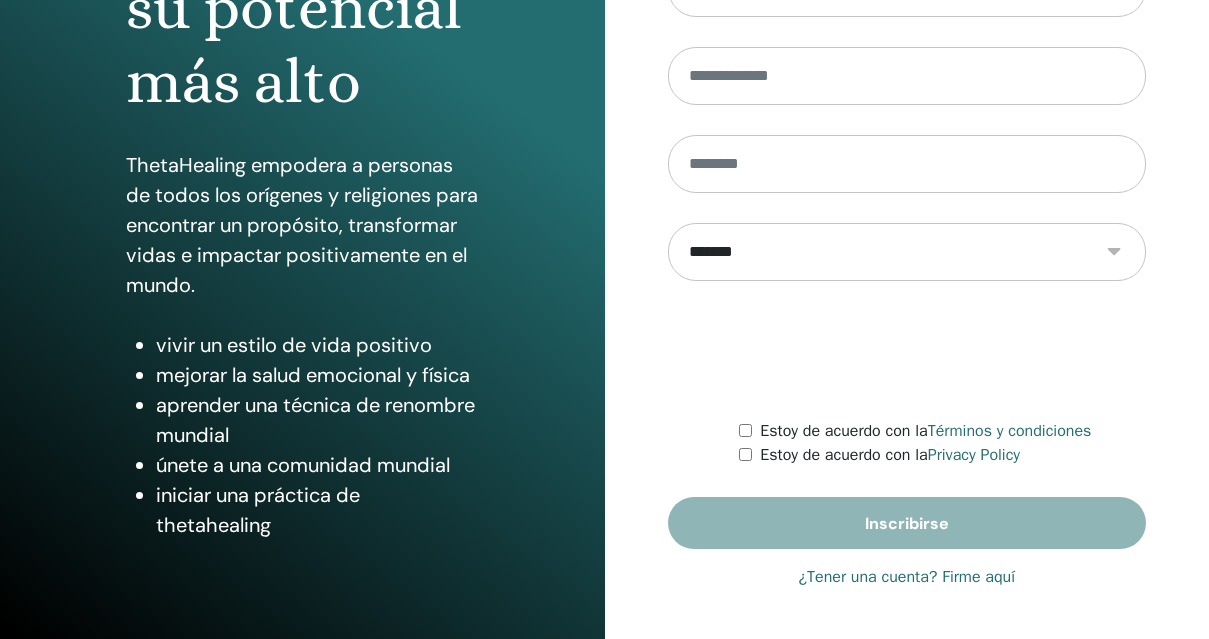 click on "¿Tener una cuenta? Firme aquí" at bounding box center [906, 577] 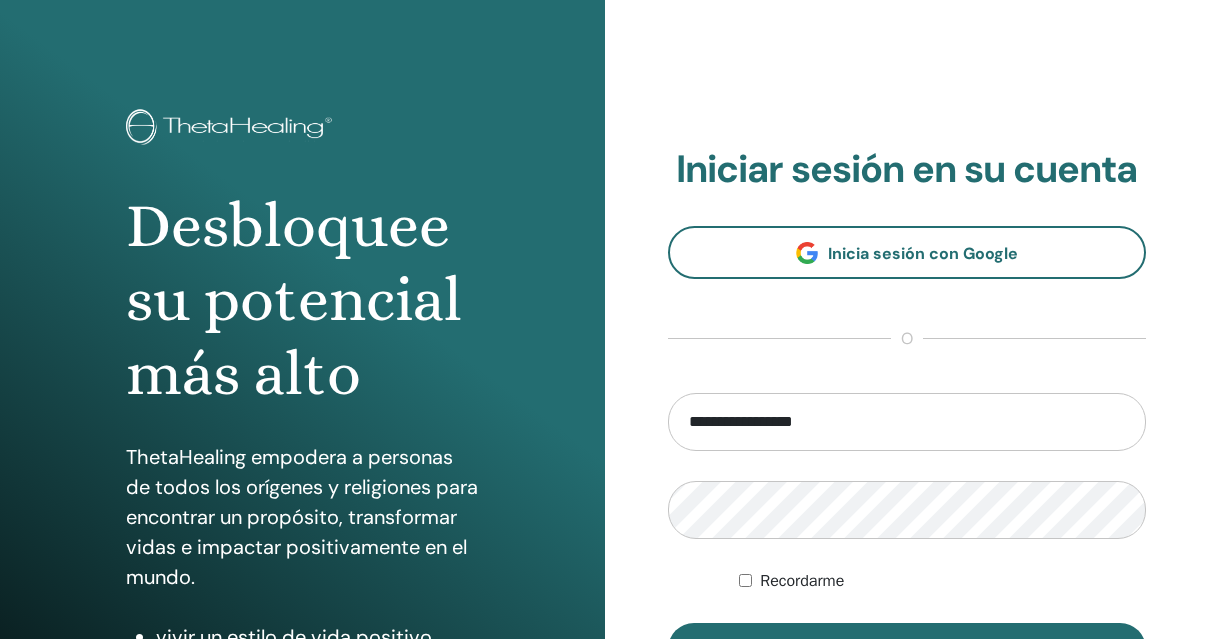 scroll, scrollTop: 0, scrollLeft: 0, axis: both 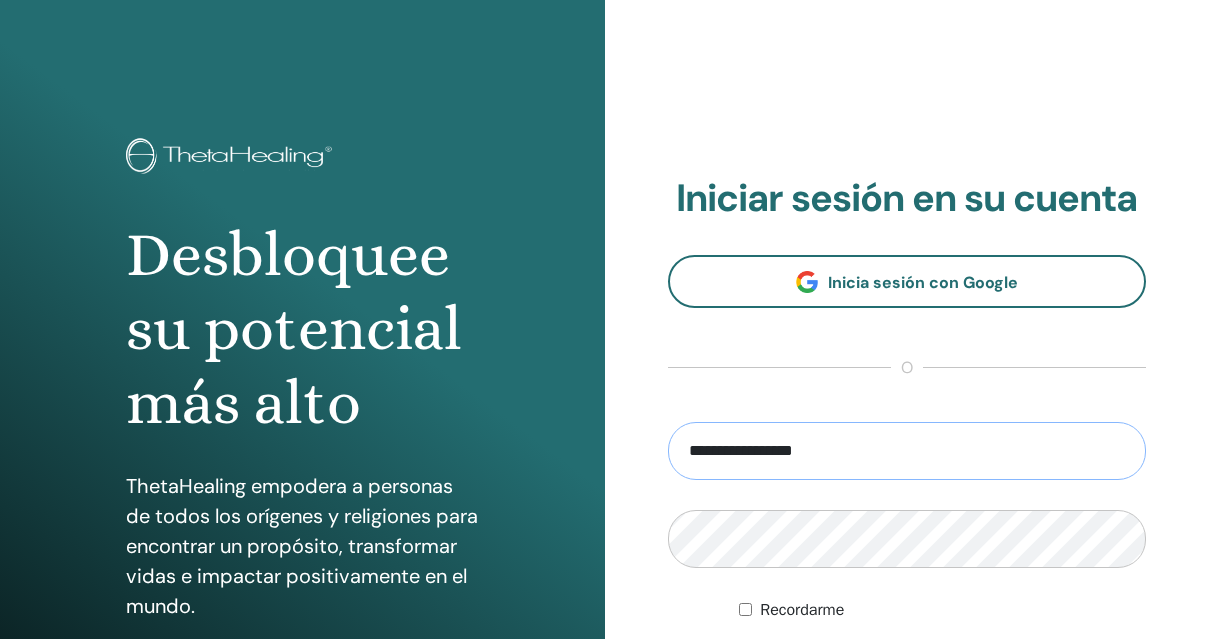 click on "**********" at bounding box center (907, 451) 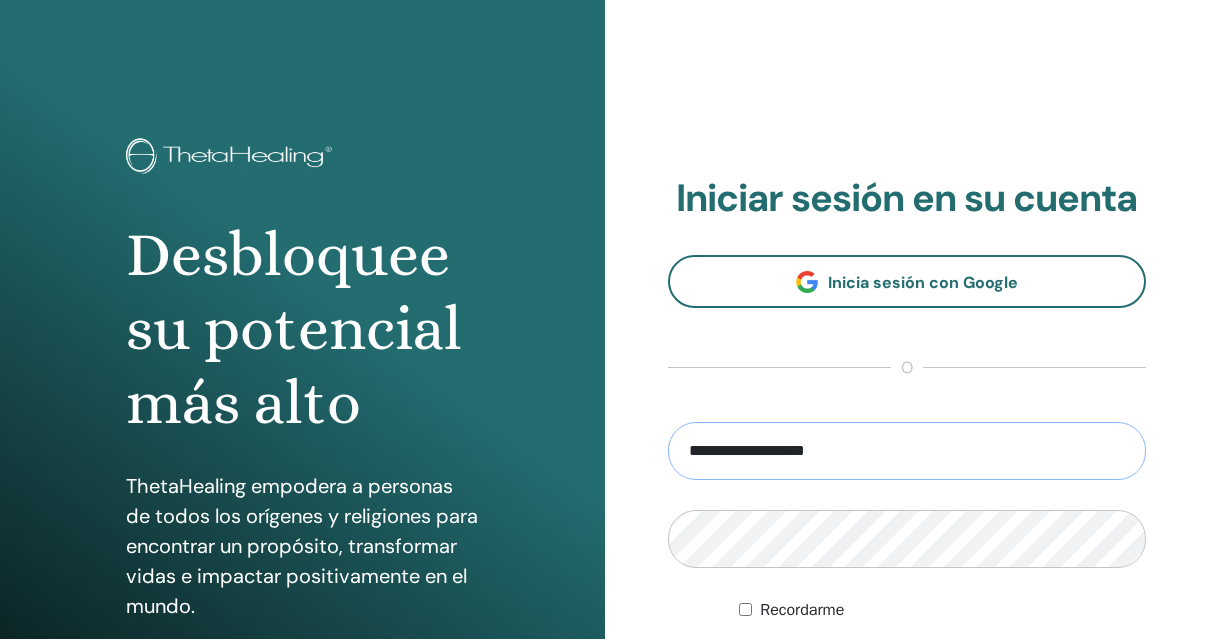 type on "**********" 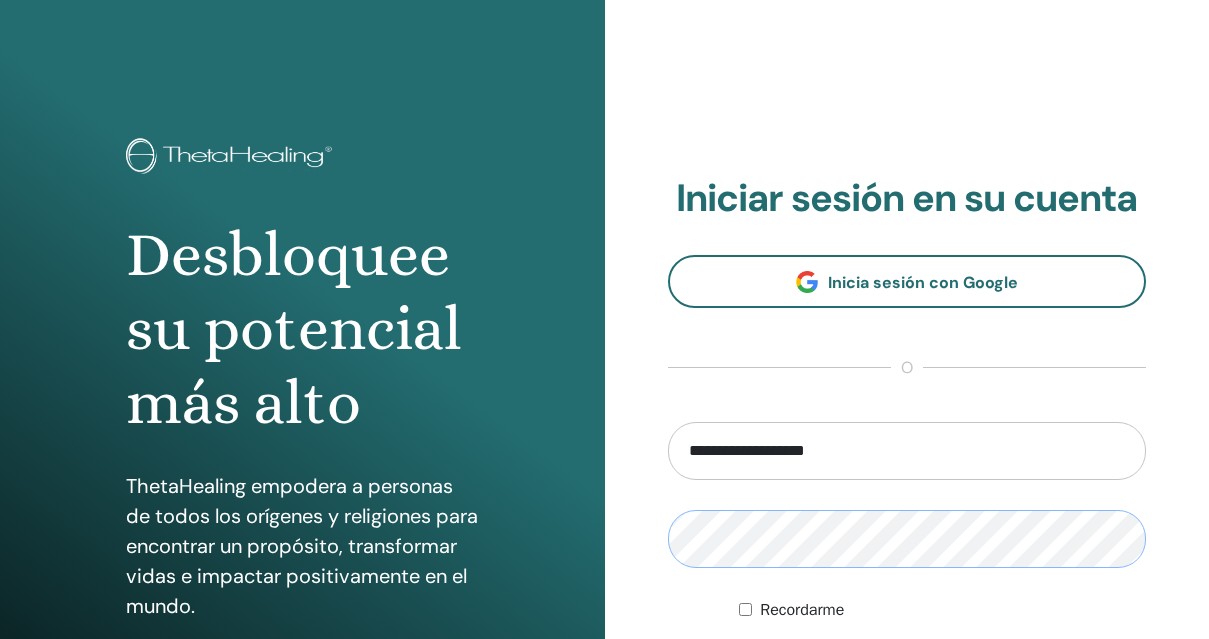 click on "Acceder" at bounding box center (907, 678) 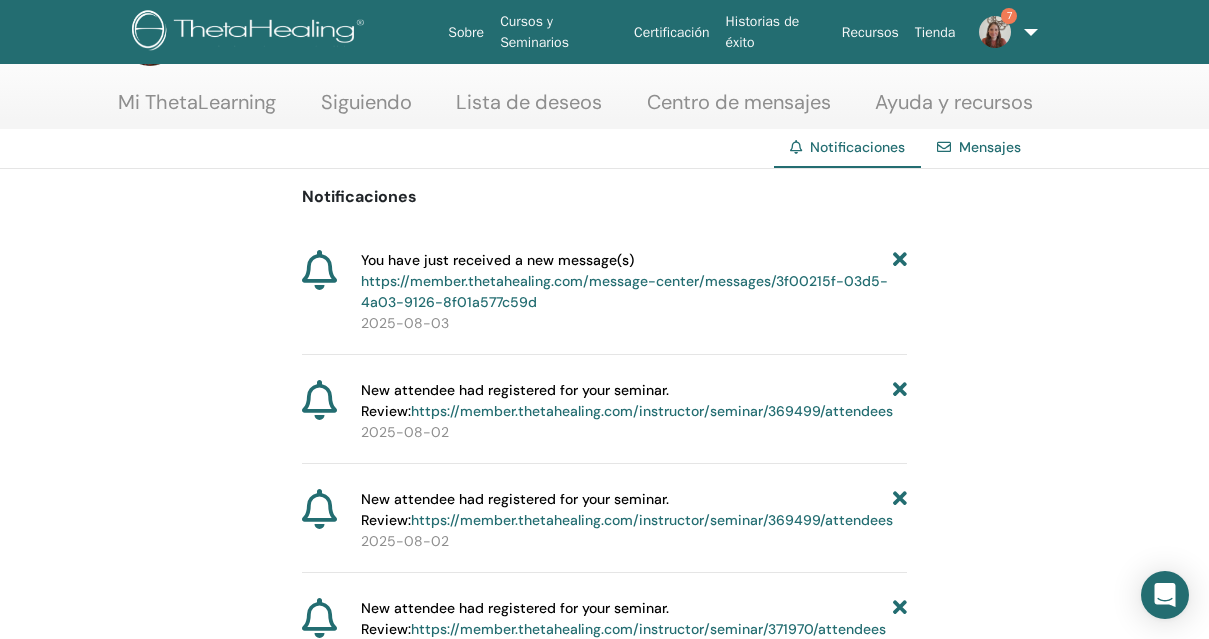 scroll, scrollTop: 97, scrollLeft: 0, axis: vertical 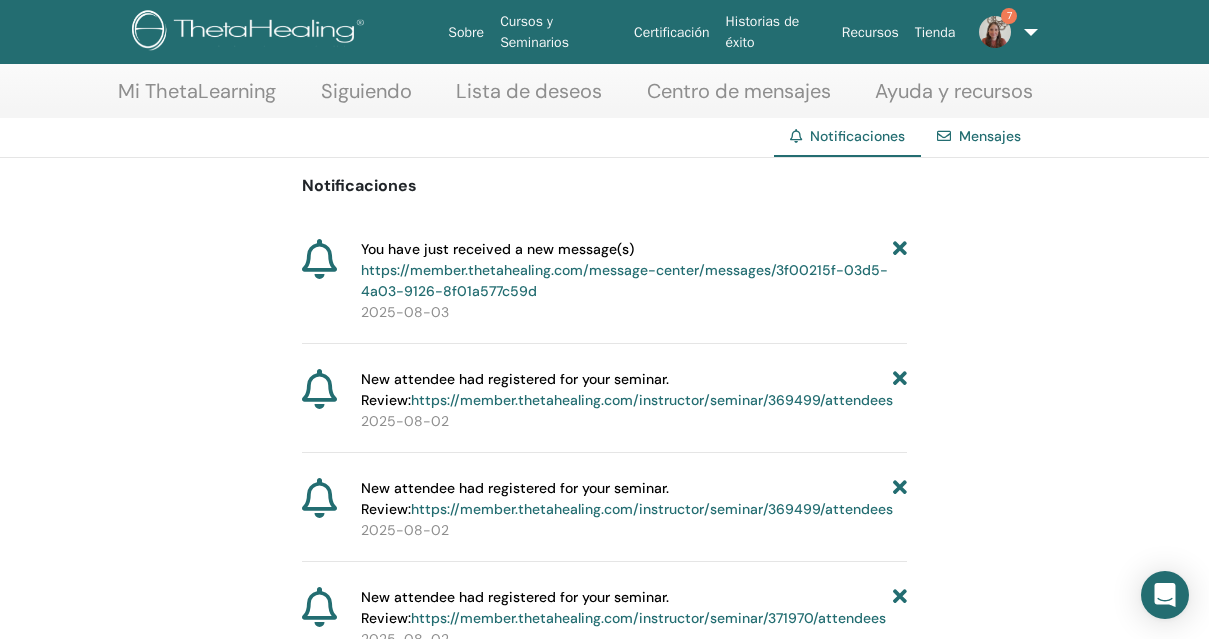 click on "https://member.thetahealing.com/instructor/seminar/369499/attendees" at bounding box center (652, 400) 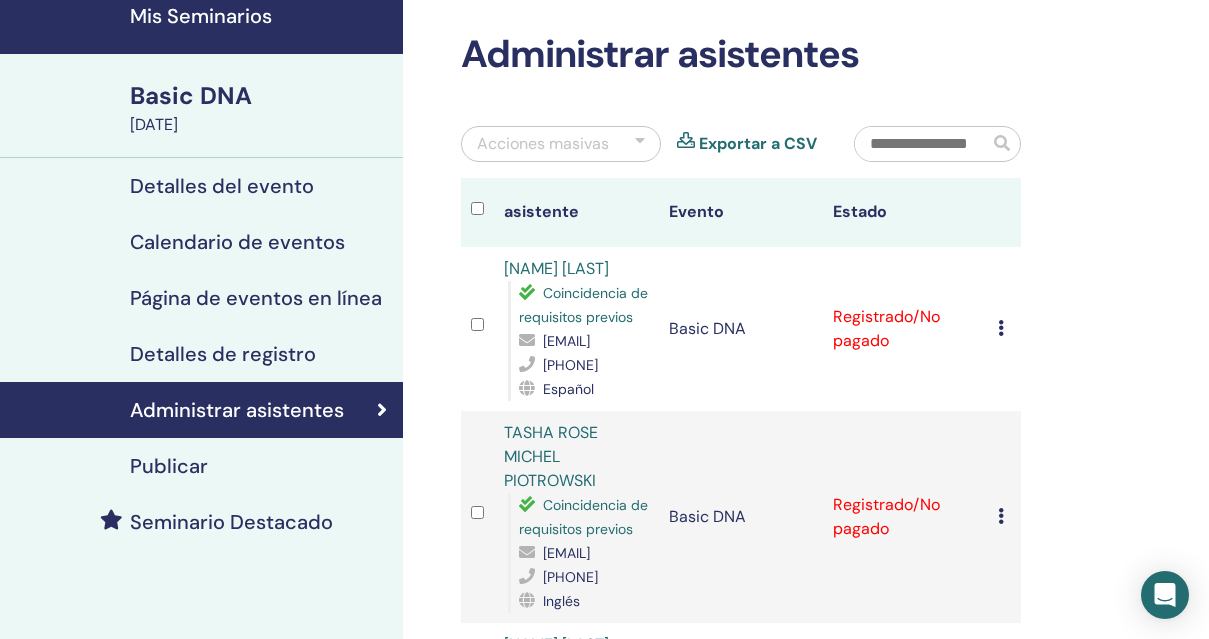 scroll, scrollTop: 0, scrollLeft: 0, axis: both 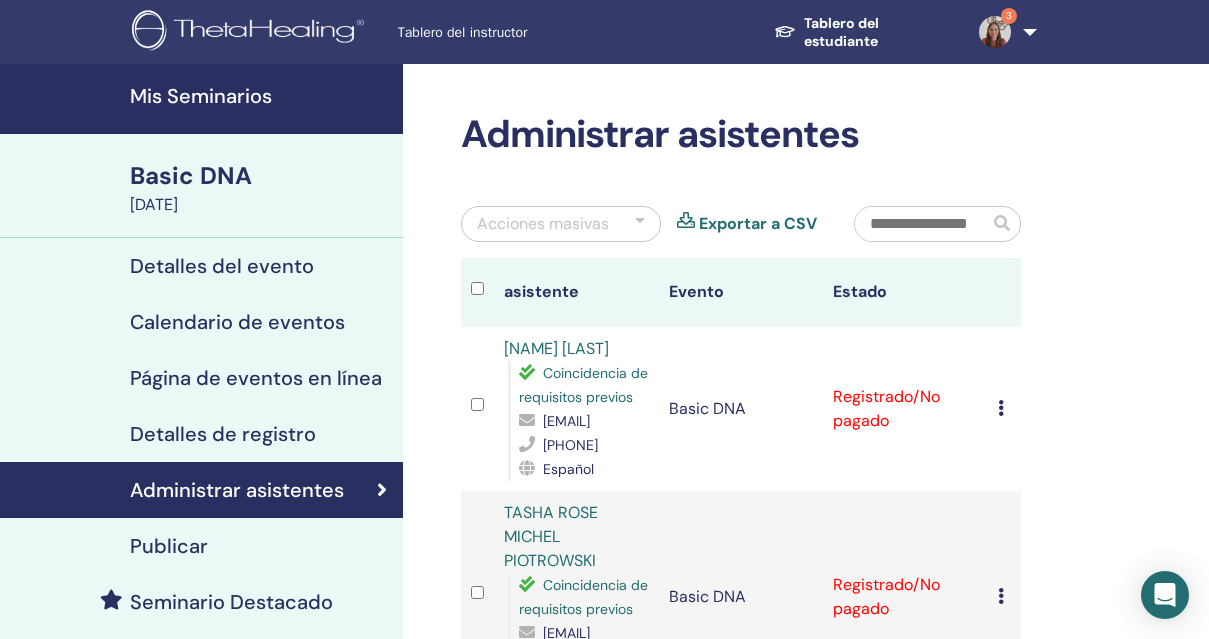 click on "Detalles del evento" at bounding box center (222, 266) 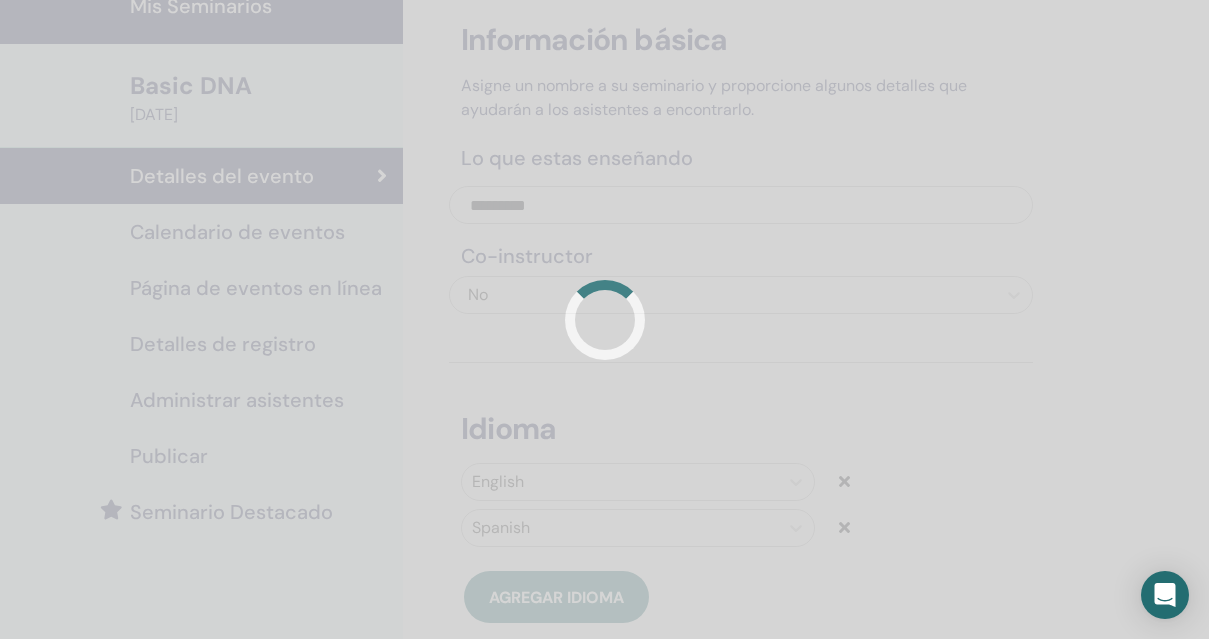 scroll, scrollTop: 105, scrollLeft: 0, axis: vertical 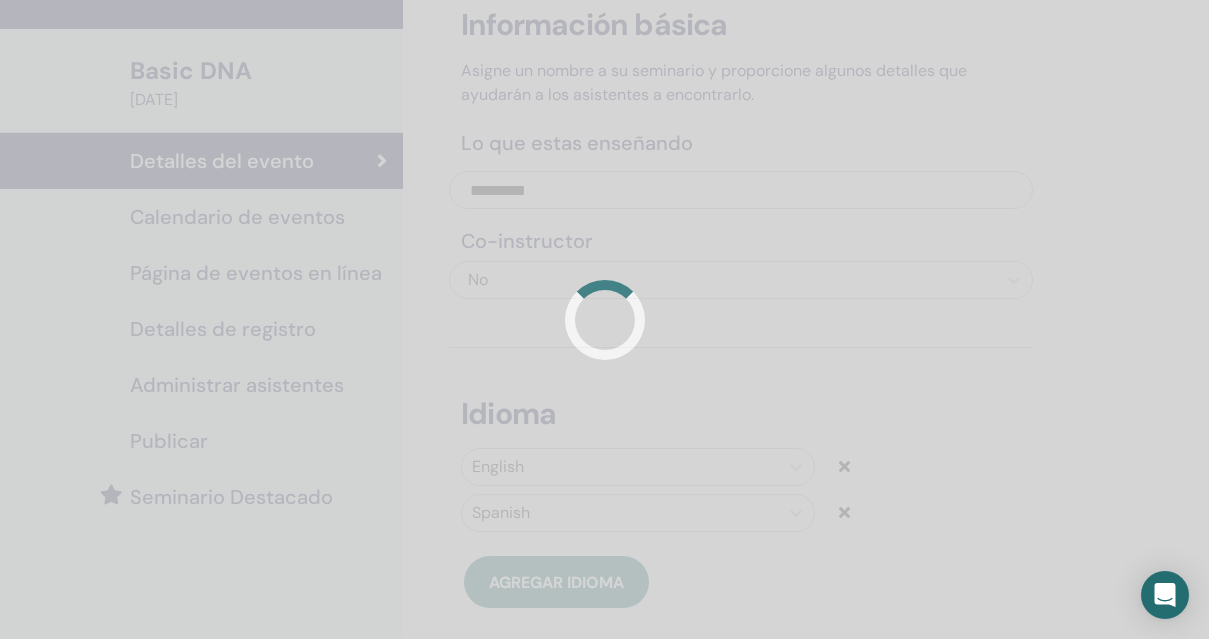 click at bounding box center [604, 319] 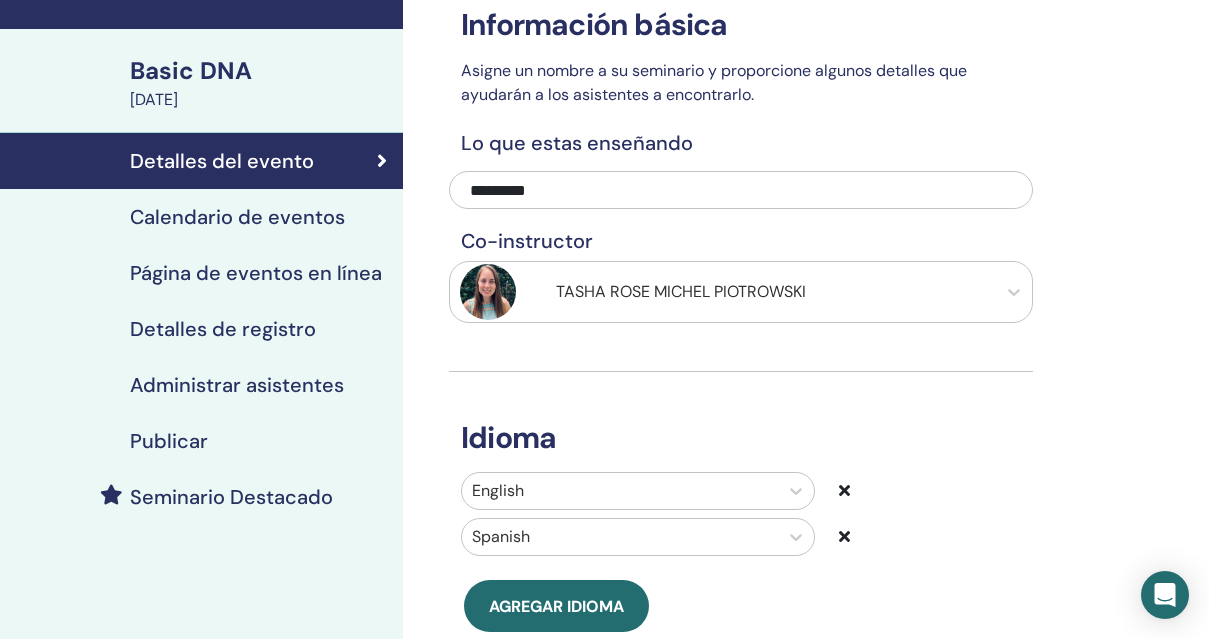 click on "Mis Seminarios Basic DNA August 01, 2025 Detalles del evento Calendario de eventos Página de eventos en línea Detalles de registro Administrar asistentes Publicar Seminario Destacado" at bounding box center [201, 593] 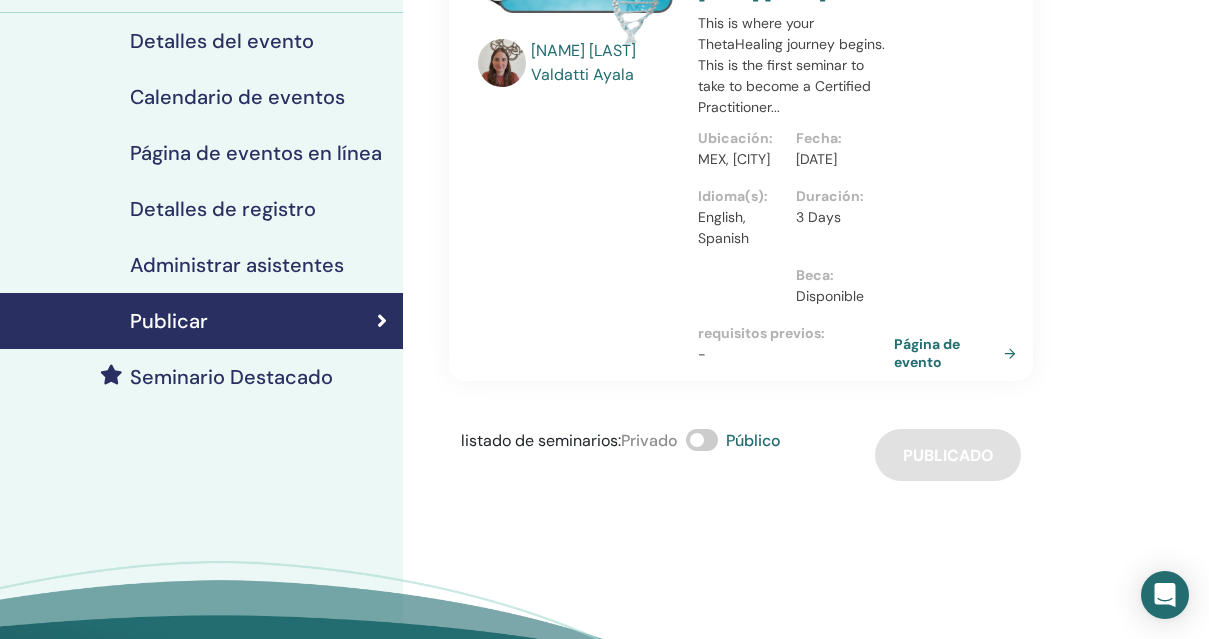 scroll, scrollTop: 204, scrollLeft: 0, axis: vertical 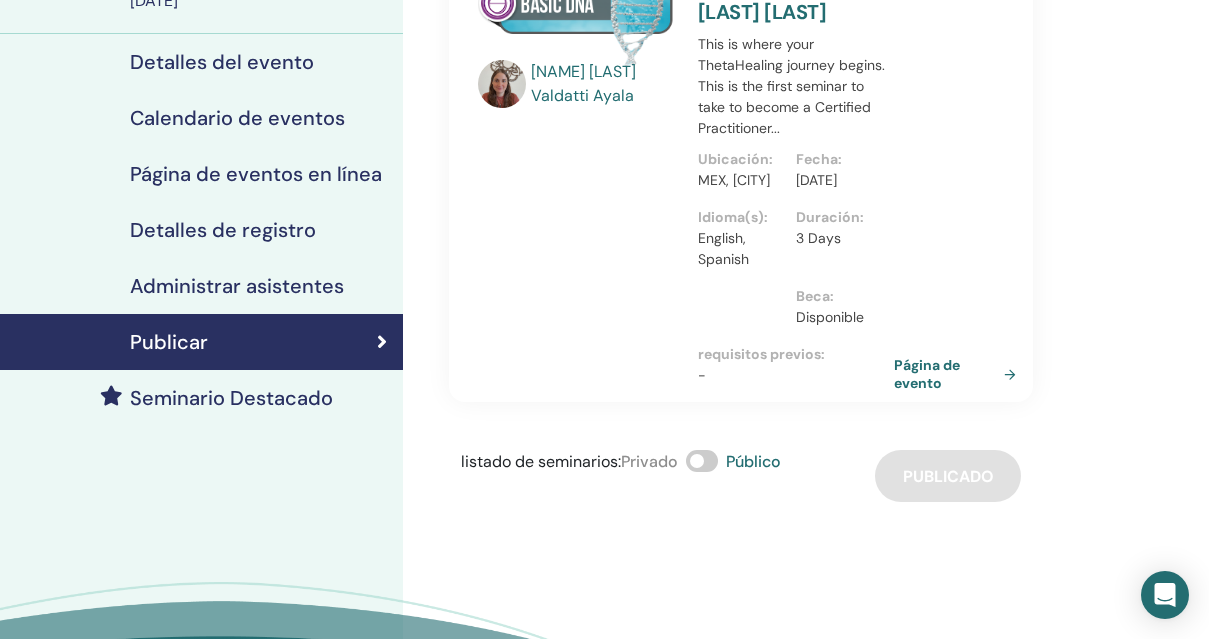 click on "Administrar asistentes" at bounding box center (201, 286) 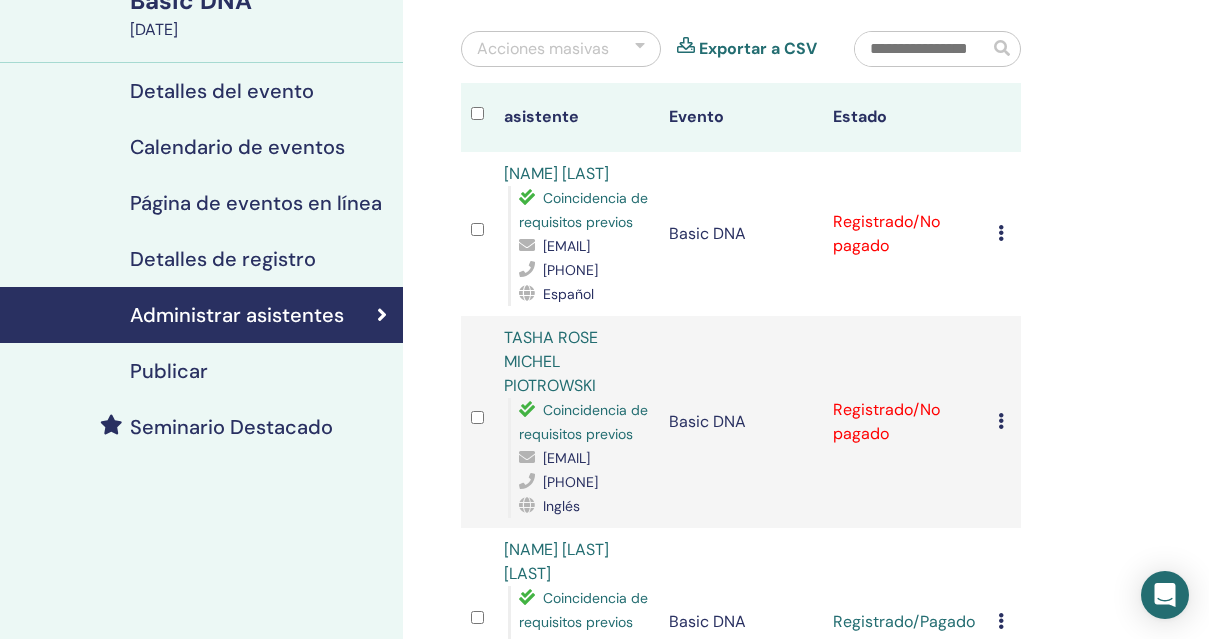 scroll, scrollTop: 177, scrollLeft: 0, axis: vertical 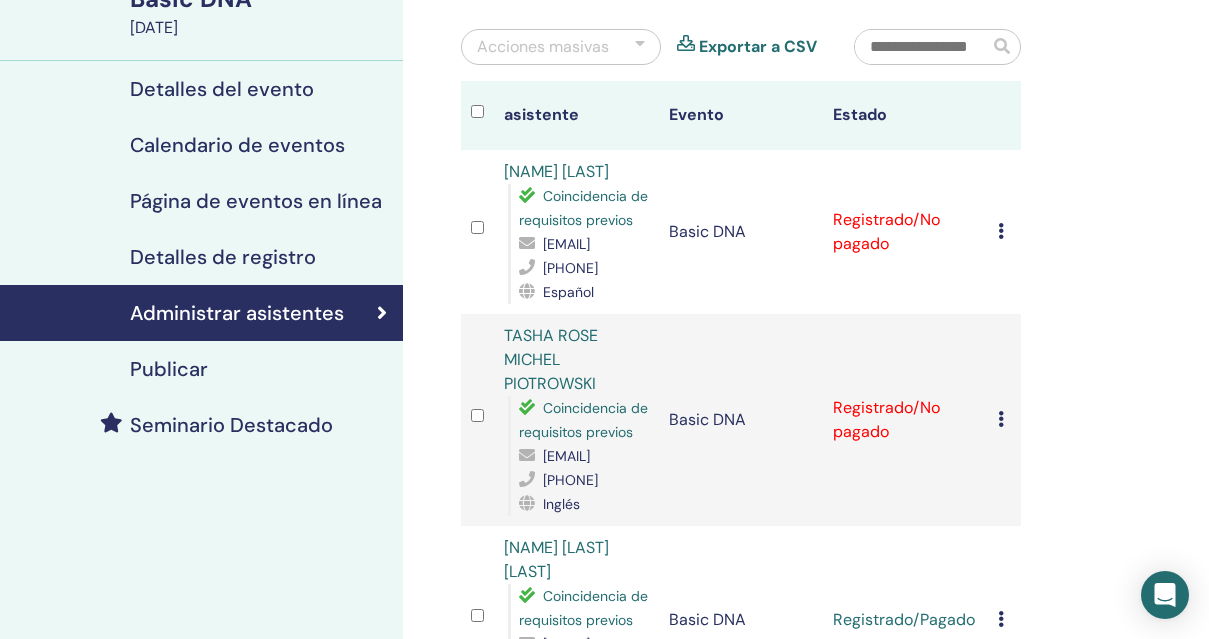 click on "Detalles de registro" at bounding box center (201, 257) 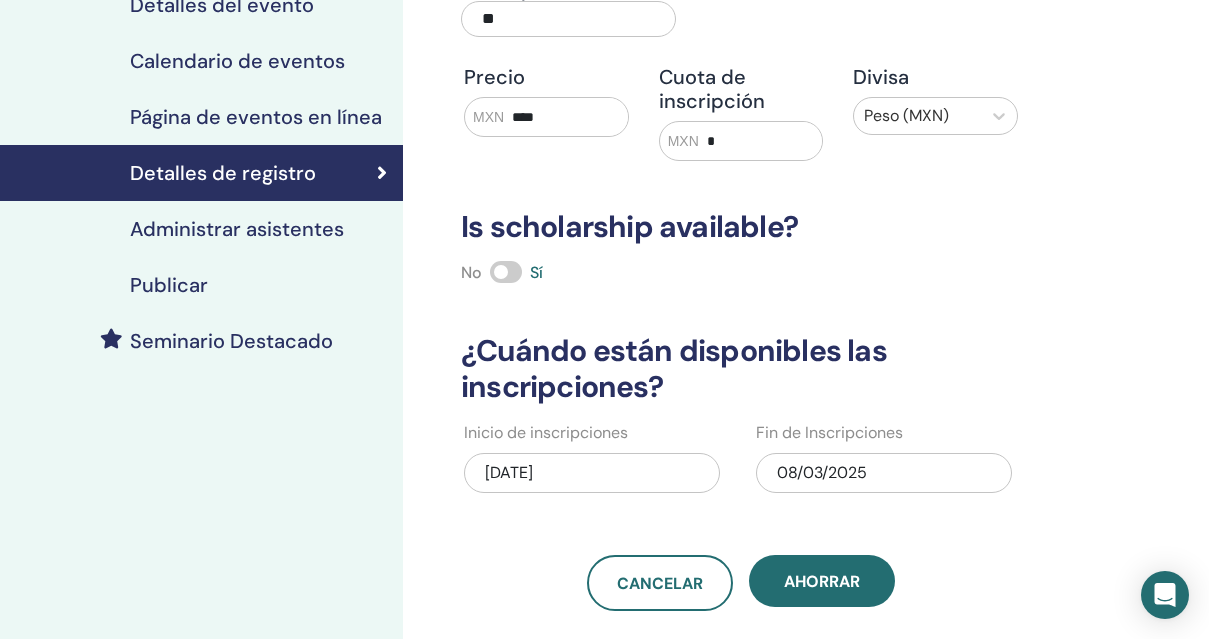 scroll, scrollTop: 269, scrollLeft: 0, axis: vertical 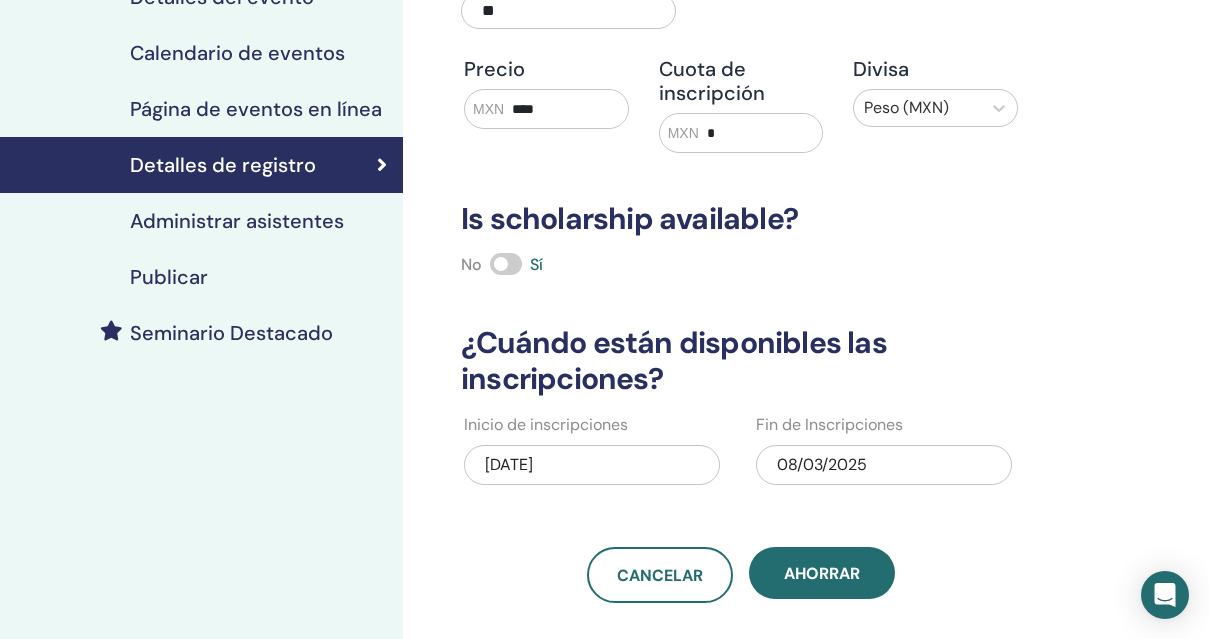 click on "08/03/2025" at bounding box center (884, 465) 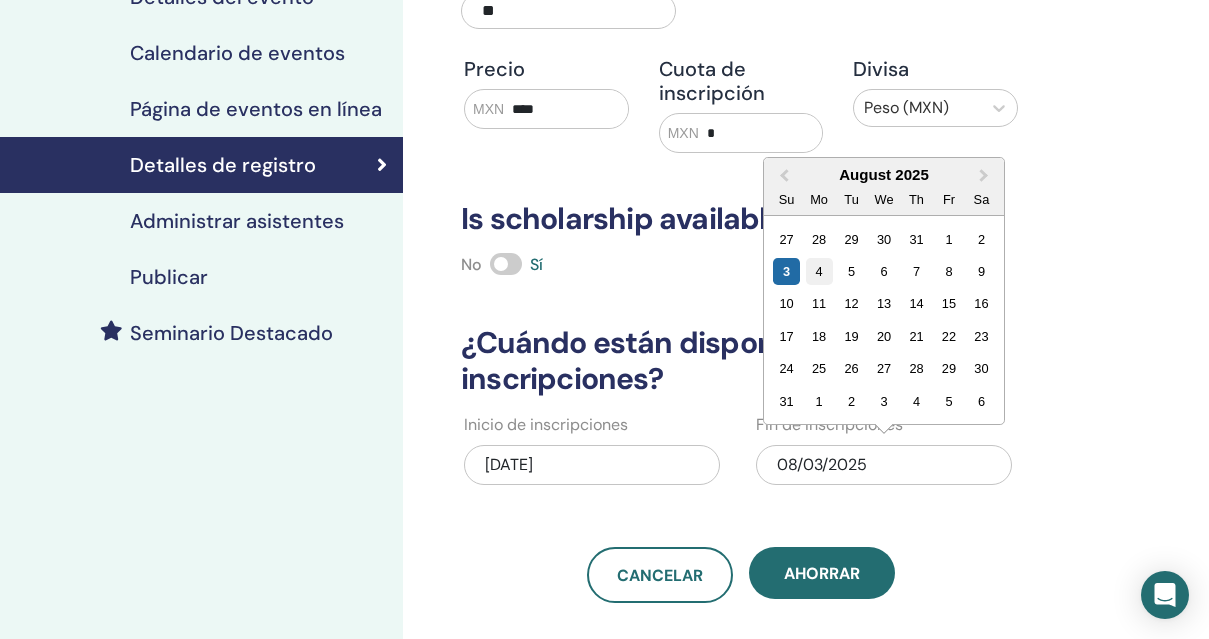 click on "4" at bounding box center [819, 271] 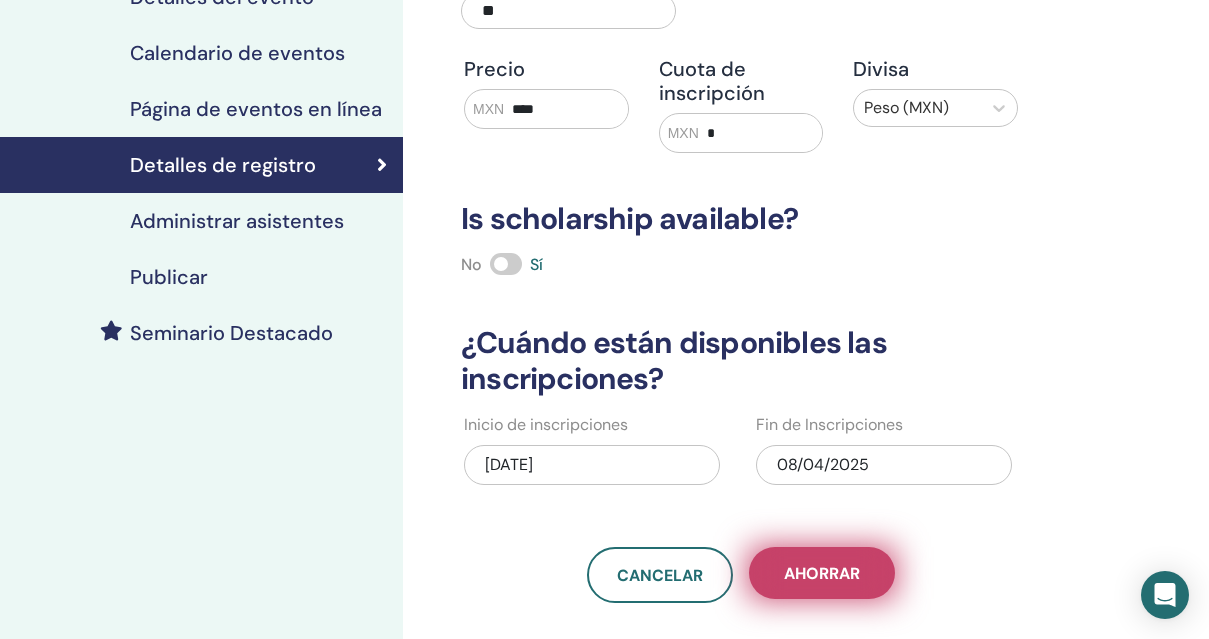 click on "Ahorrar" at bounding box center (822, 573) 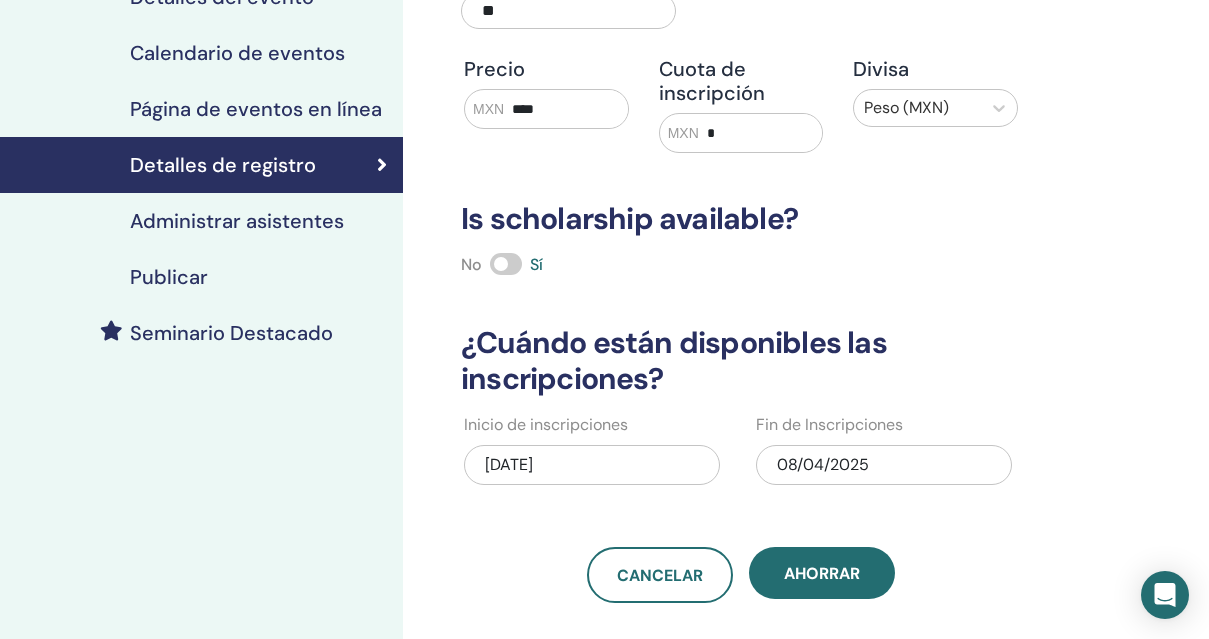 click on "Ahorrar" at bounding box center [822, 573] 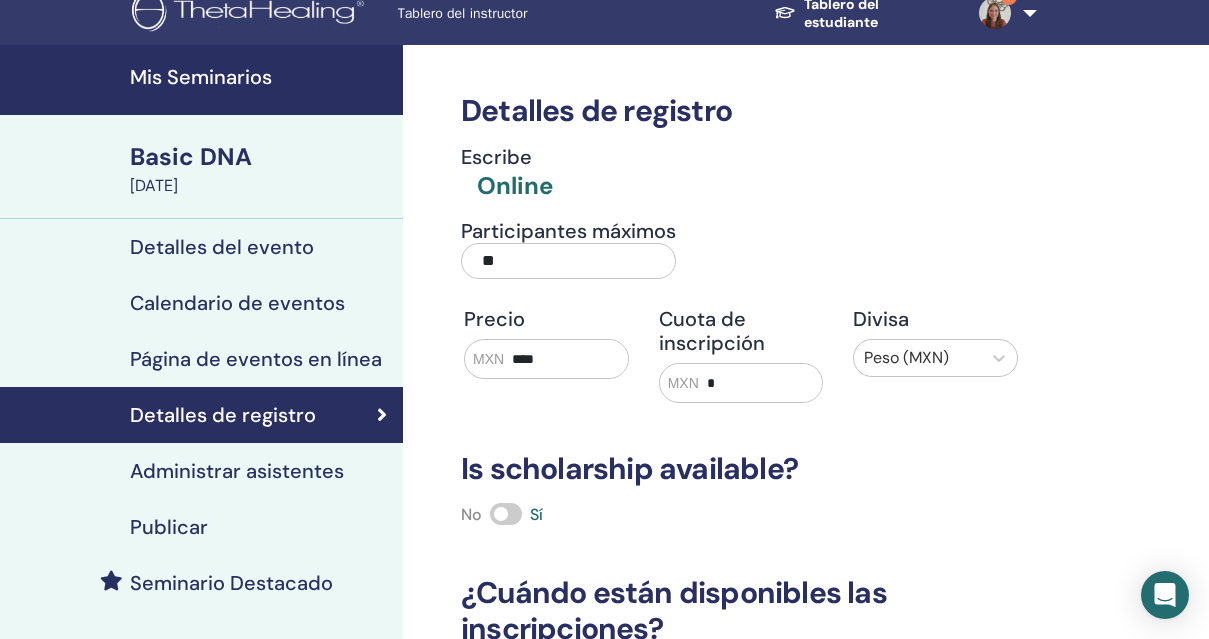 scroll, scrollTop: 0, scrollLeft: 0, axis: both 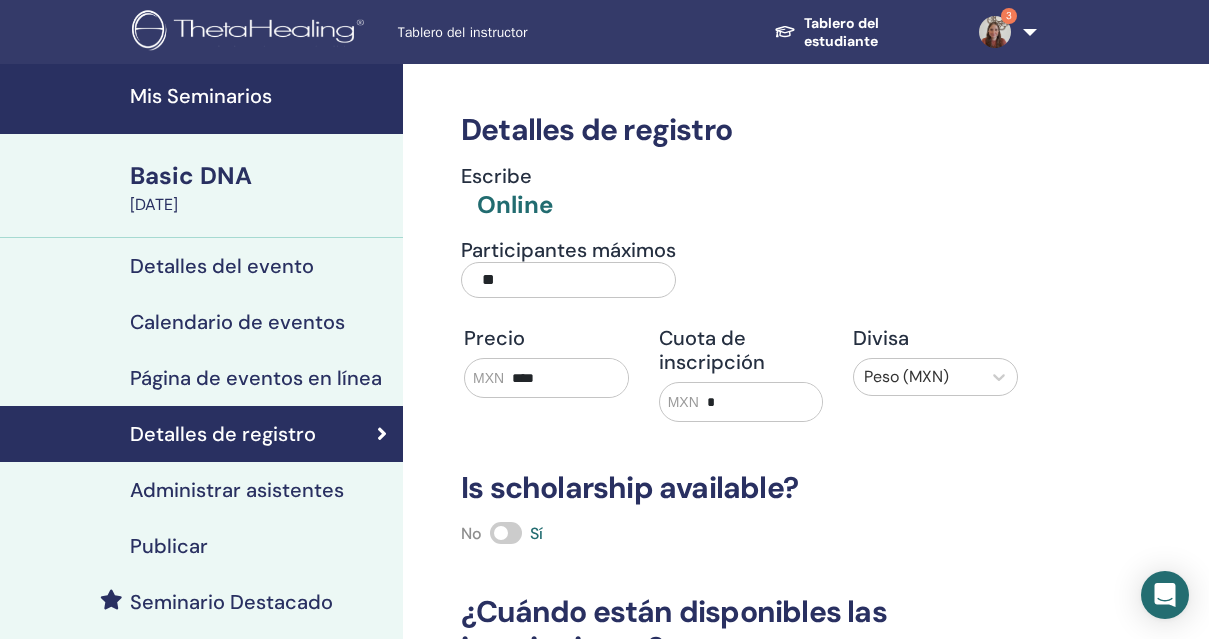 click on "Mis Seminarios" at bounding box center (260, 96) 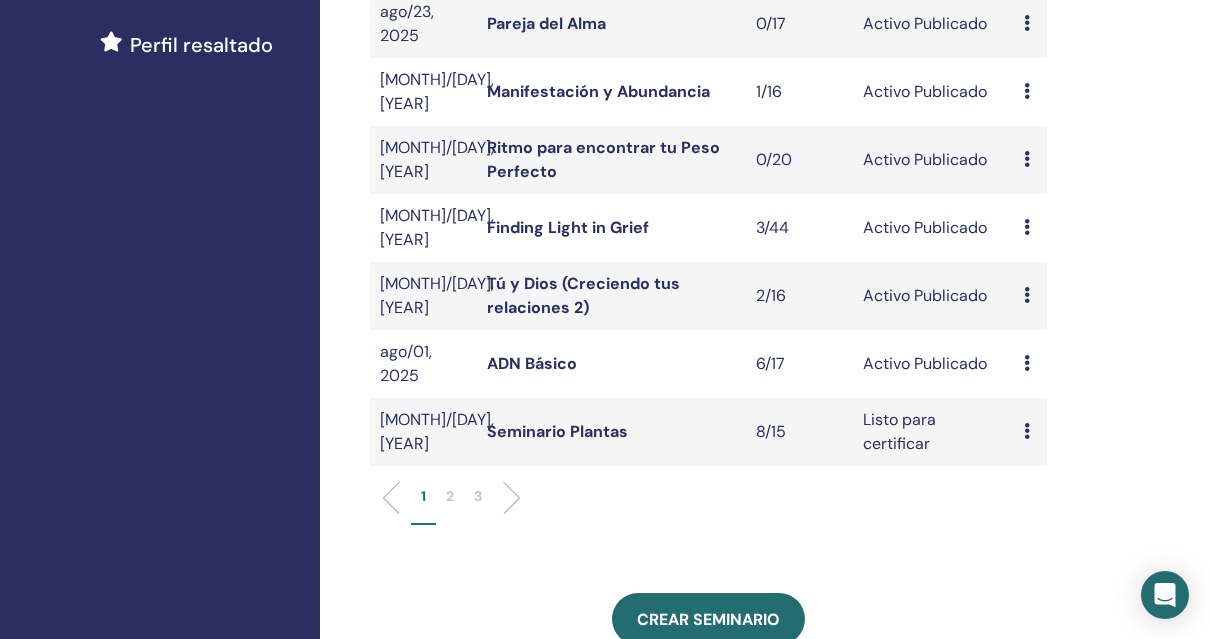 scroll, scrollTop: 615, scrollLeft: 0, axis: vertical 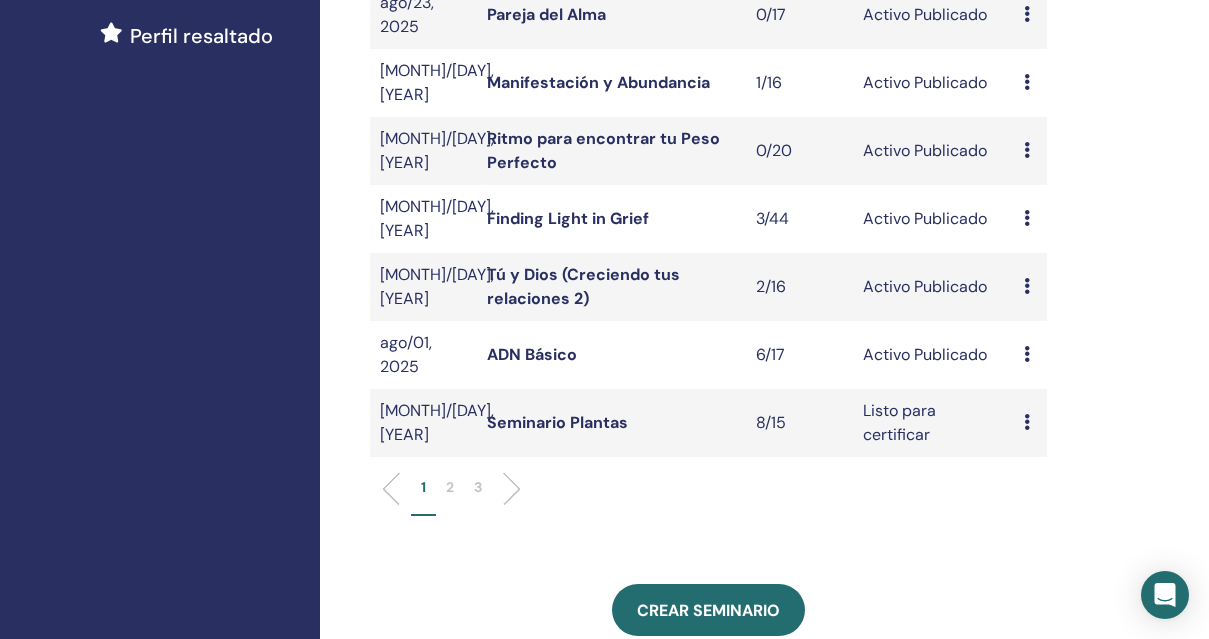 click on "Avance Editar asistentes Cancelar" at bounding box center (1030, 355) 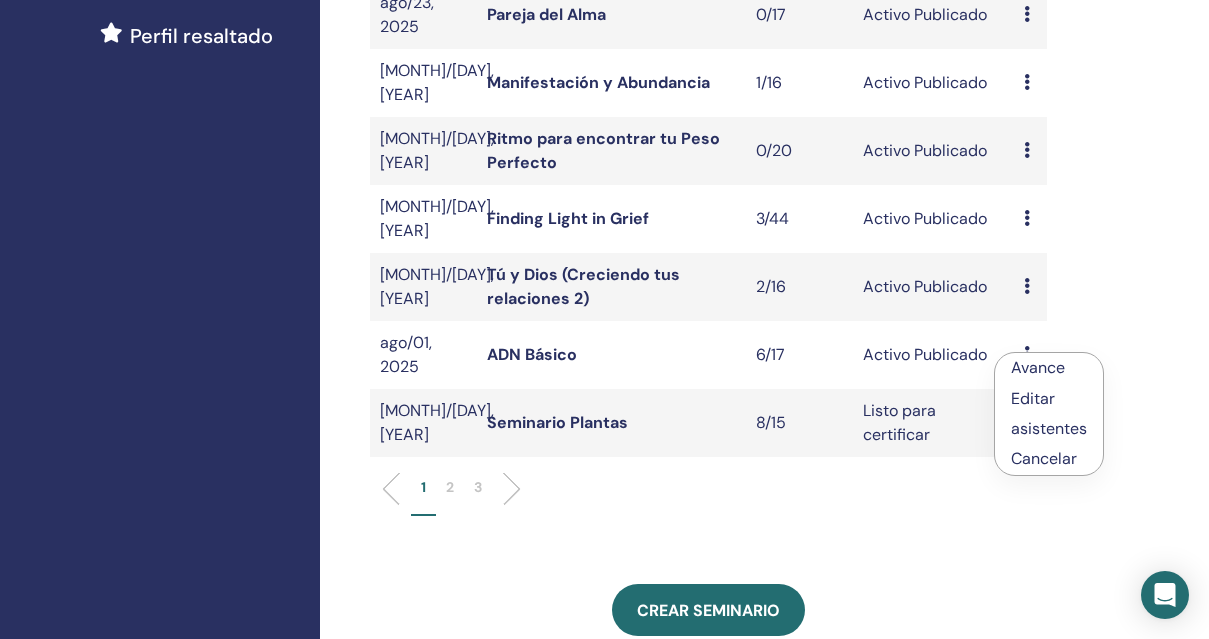 click on "asistentes" at bounding box center [1049, 428] 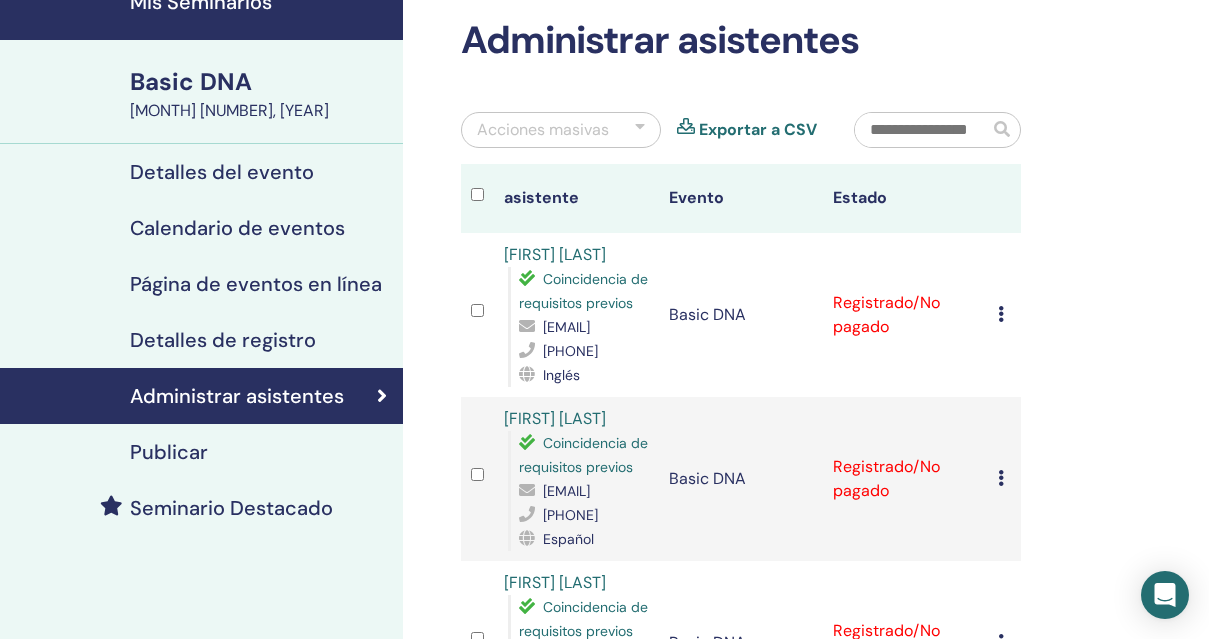 scroll, scrollTop: 0, scrollLeft: 0, axis: both 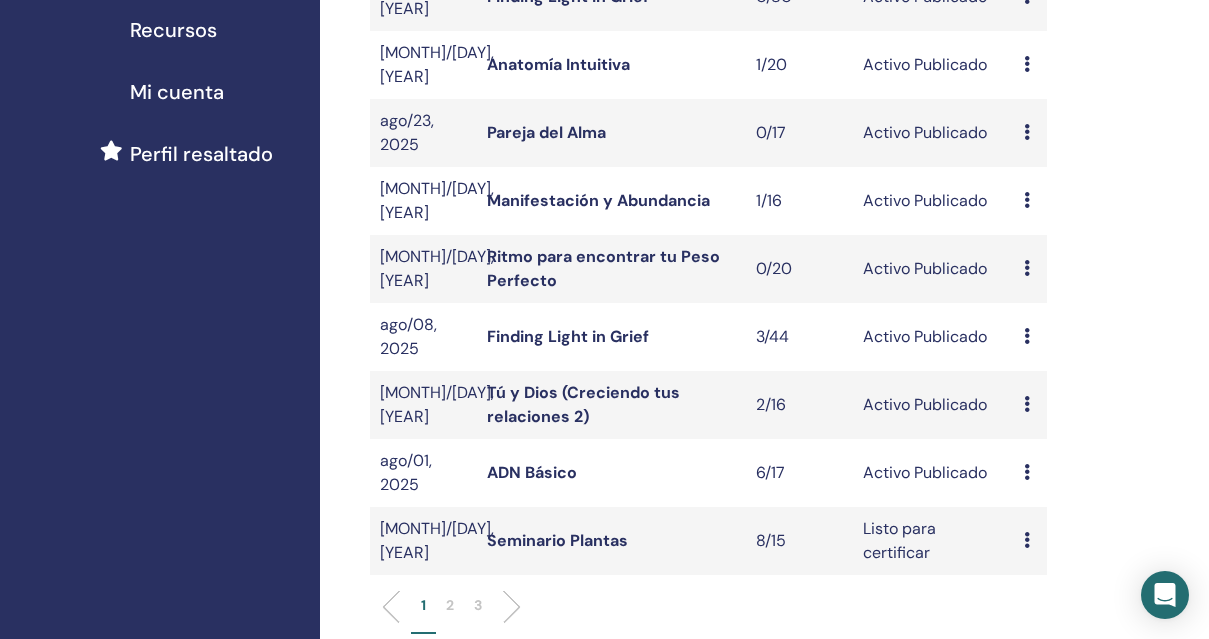click at bounding box center (1027, 472) 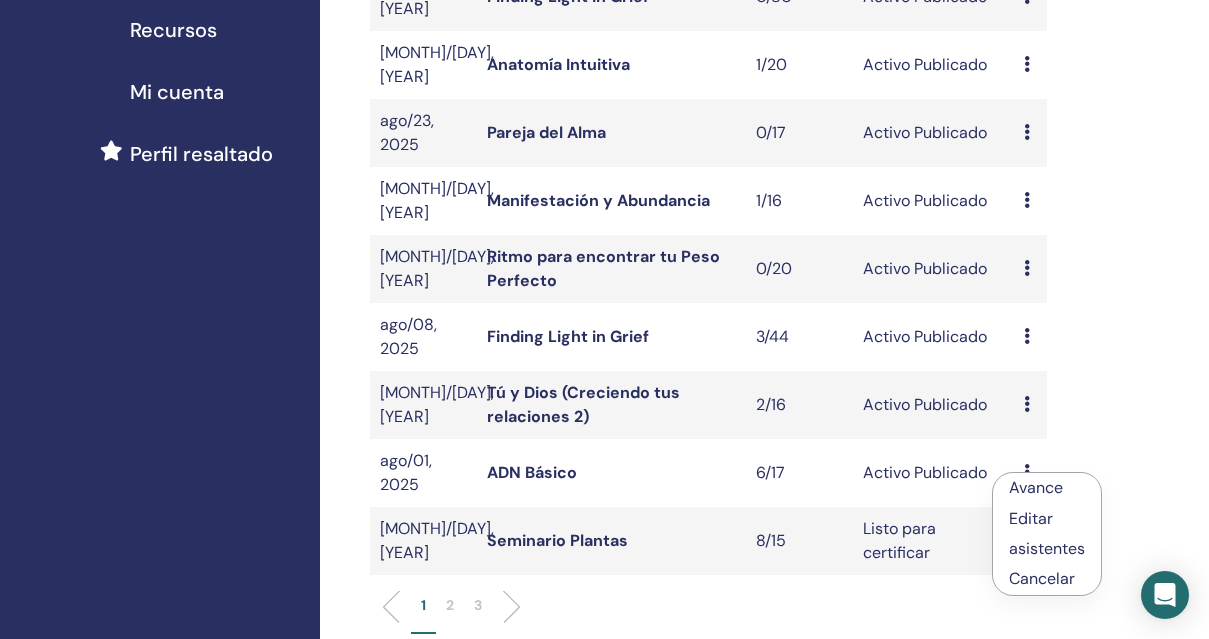 click on "asistentes" at bounding box center [1047, 548] 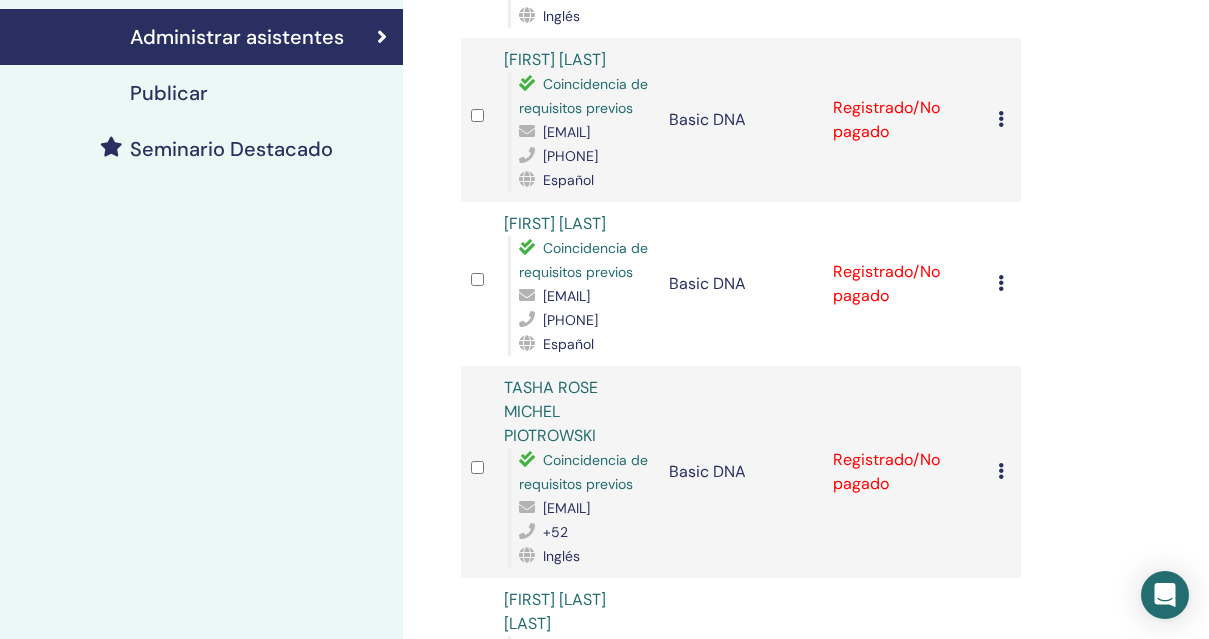 scroll, scrollTop: 459, scrollLeft: 0, axis: vertical 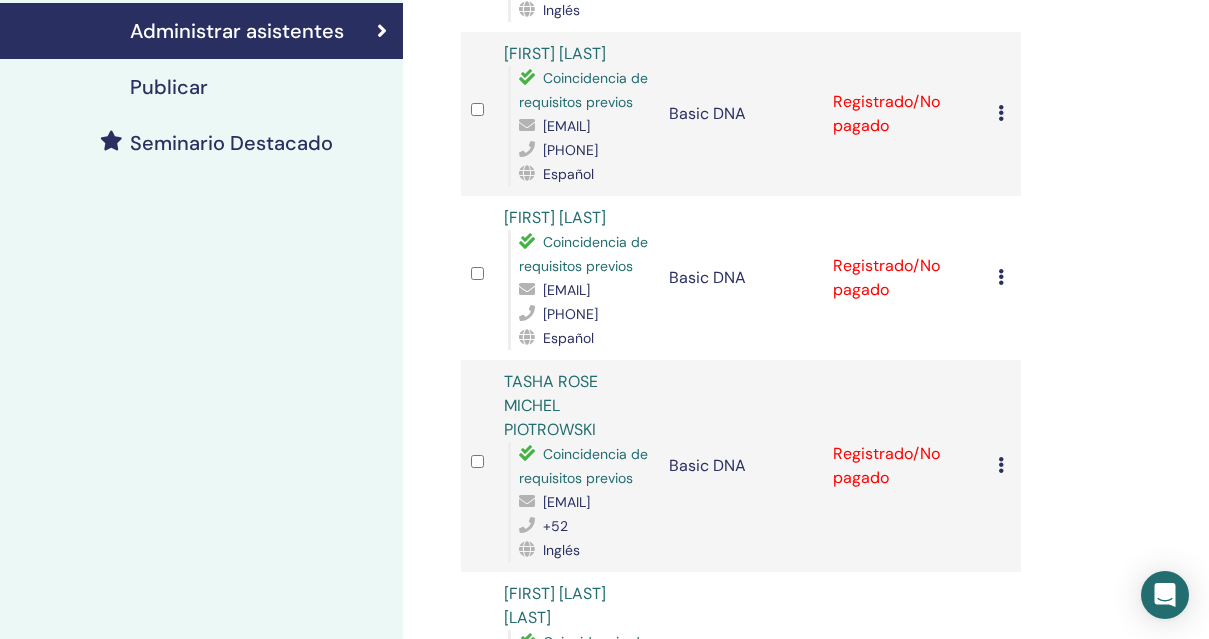 click at bounding box center [1001, 465] 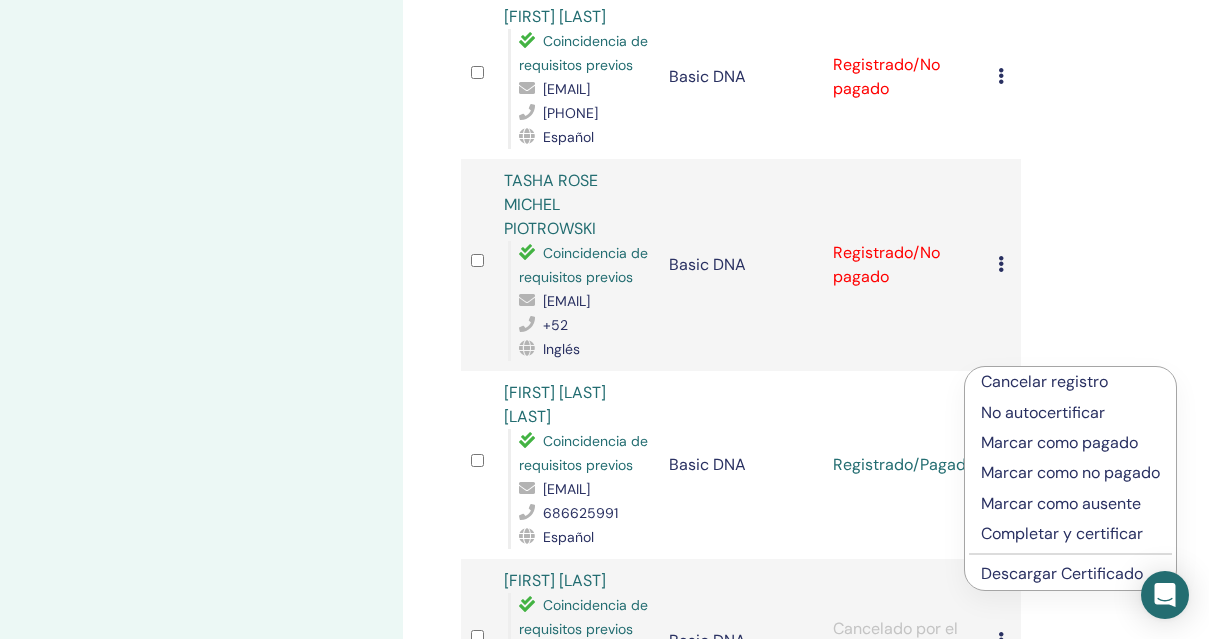 scroll, scrollTop: 659, scrollLeft: 0, axis: vertical 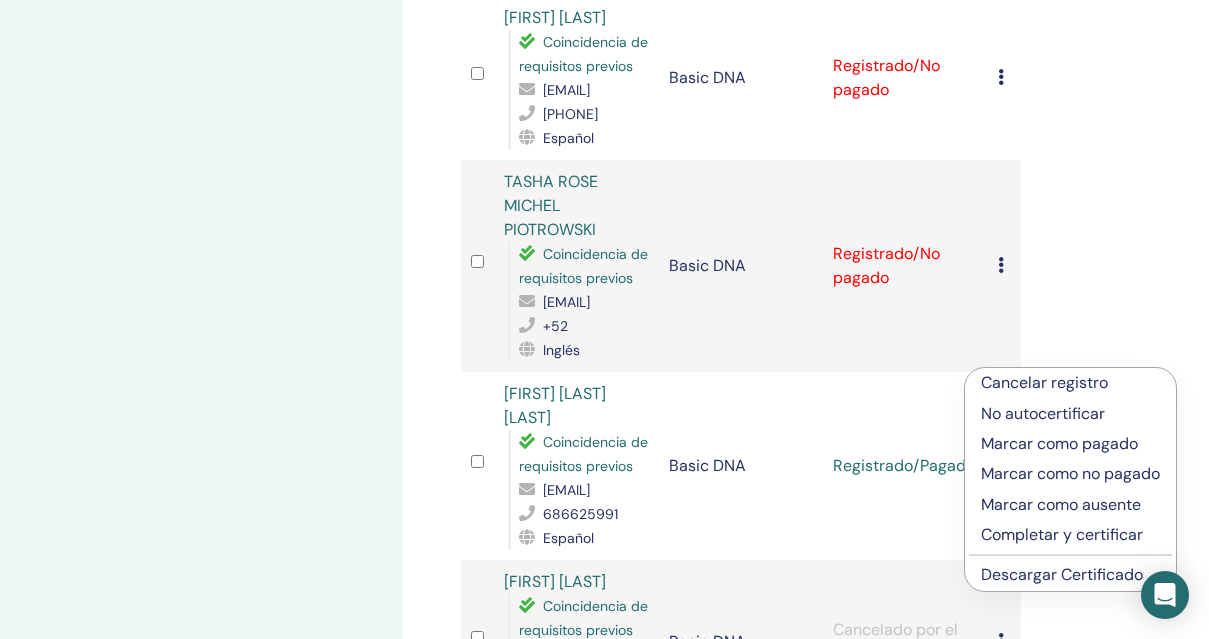 click on "Cancelar registro" at bounding box center (1070, 383) 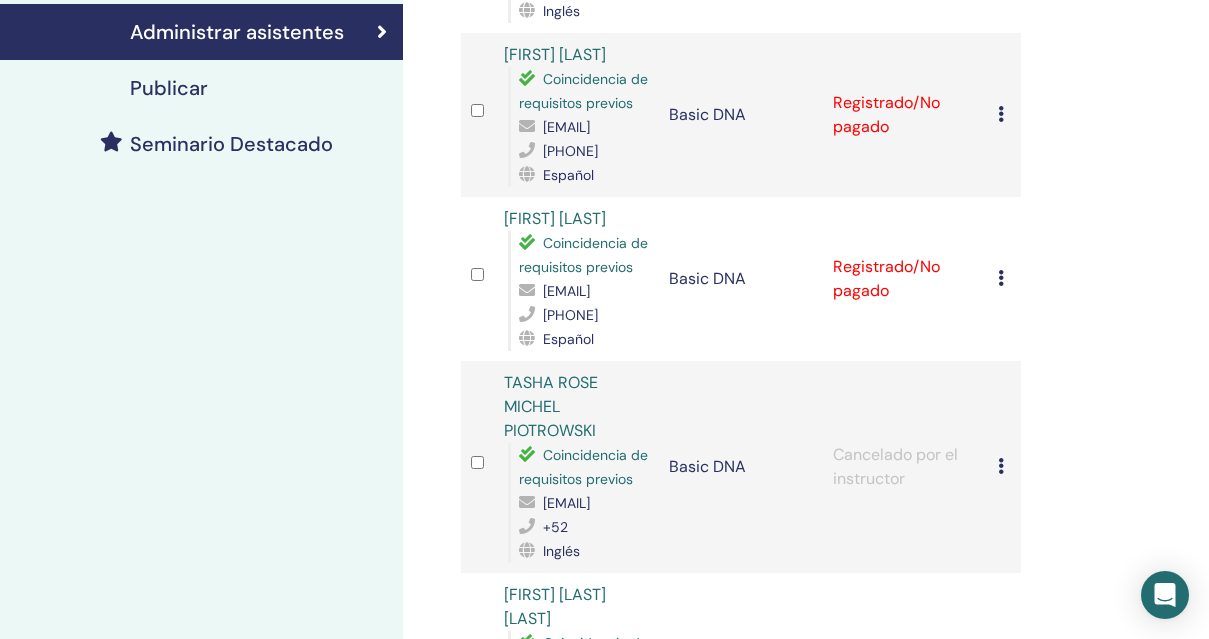 scroll, scrollTop: 445, scrollLeft: 0, axis: vertical 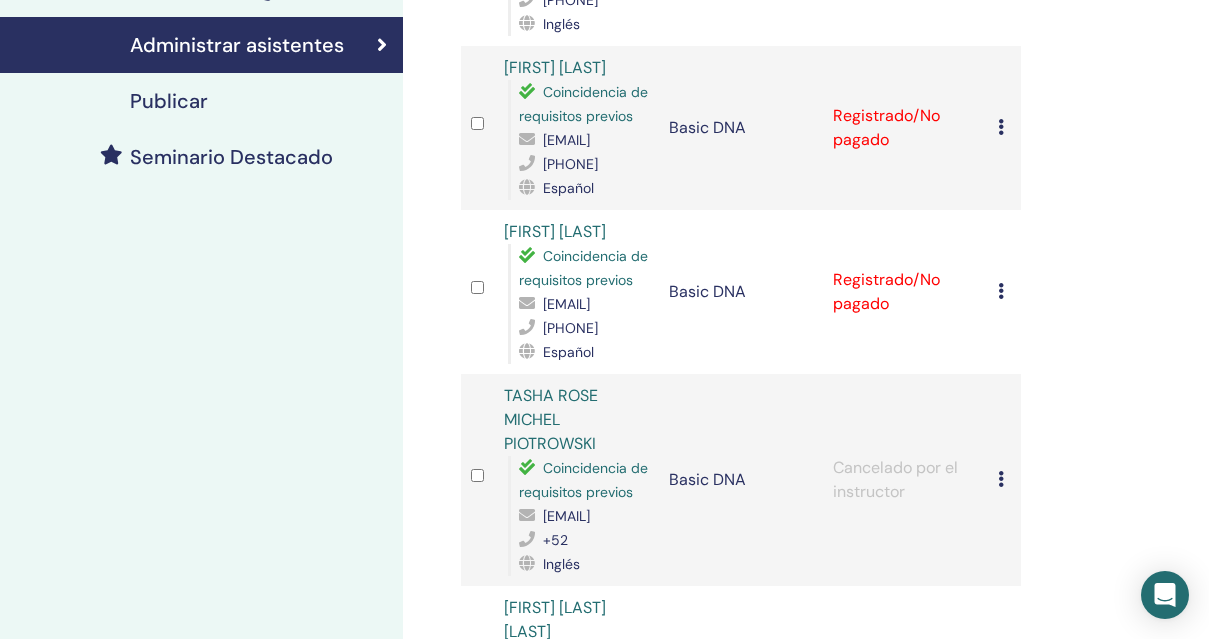 click at bounding box center [1001, 291] 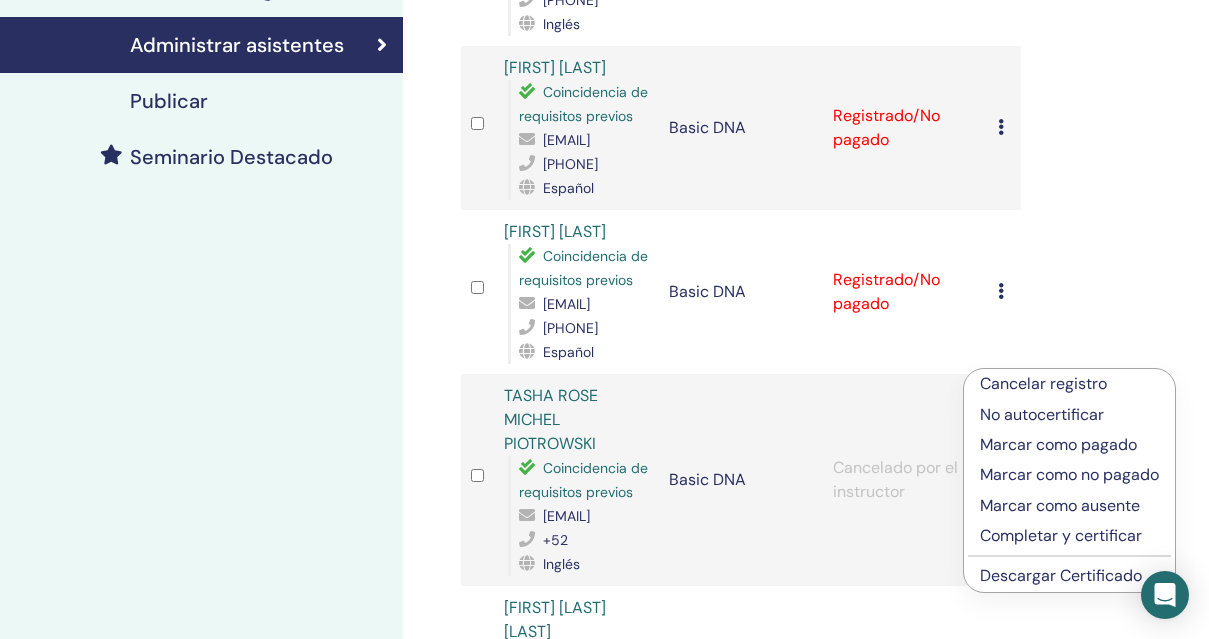 click on "Marcar como pagado" at bounding box center [1069, 445] 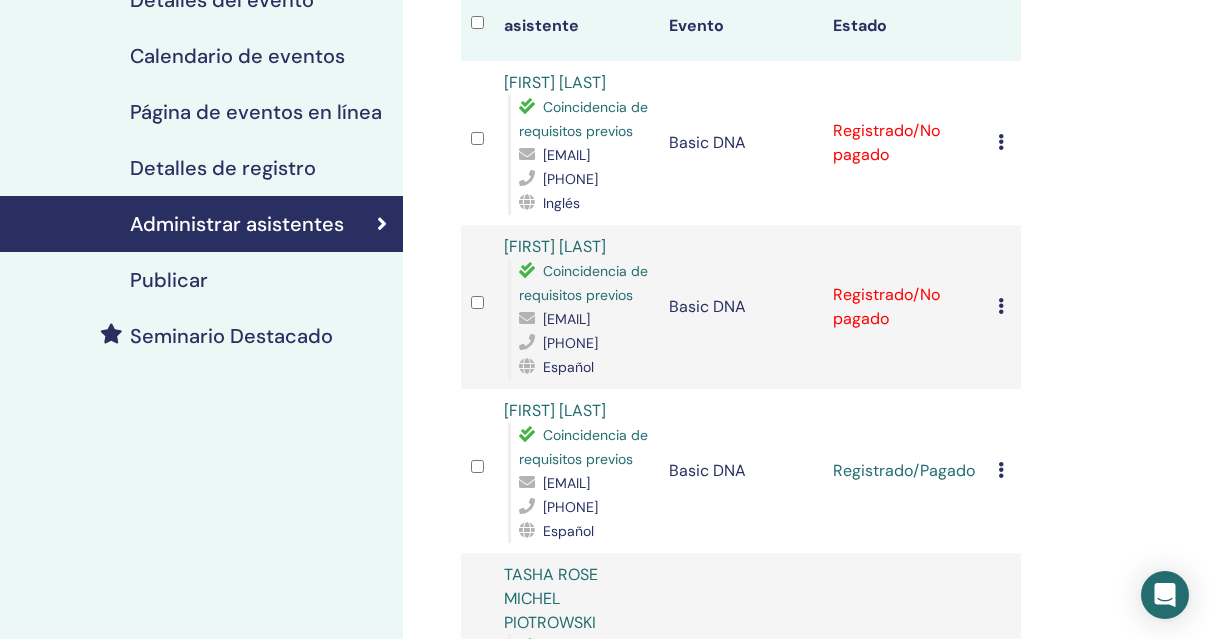 scroll, scrollTop: 254, scrollLeft: 0, axis: vertical 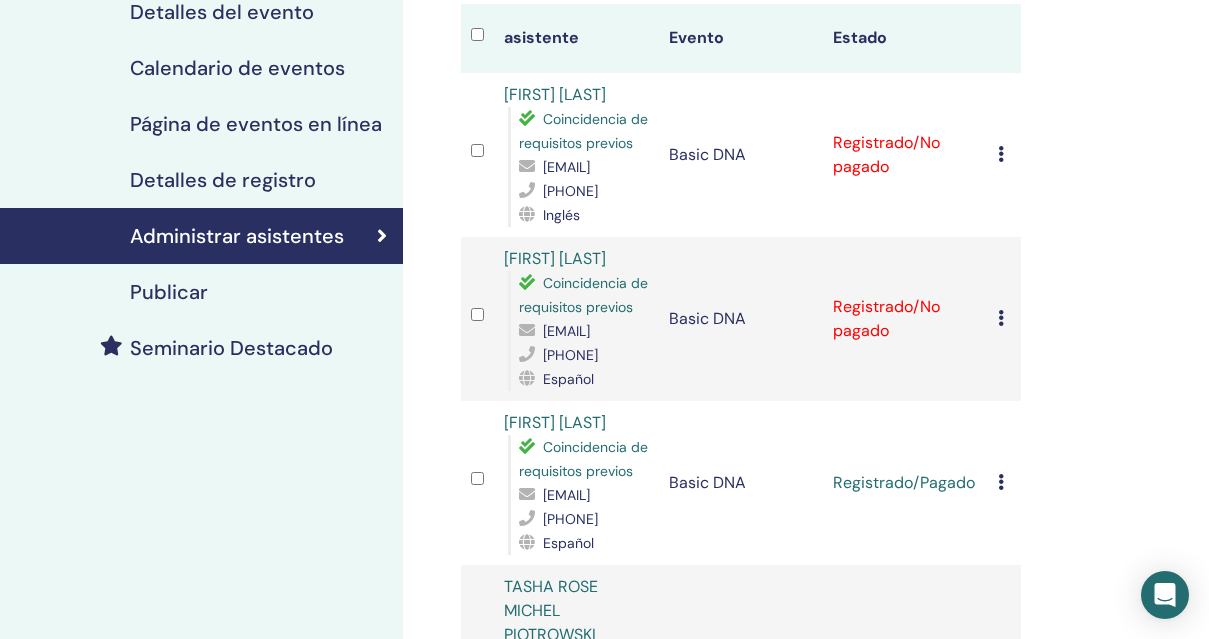 click at bounding box center [1001, 318] 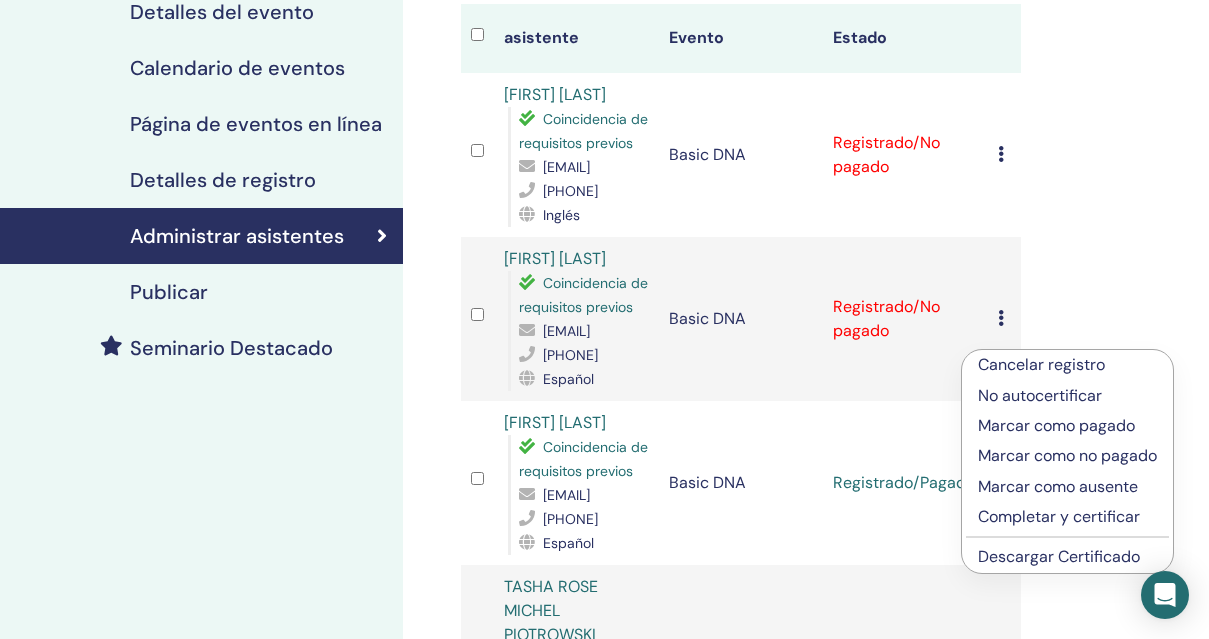 click on "Marcar como pagado" at bounding box center (1067, 426) 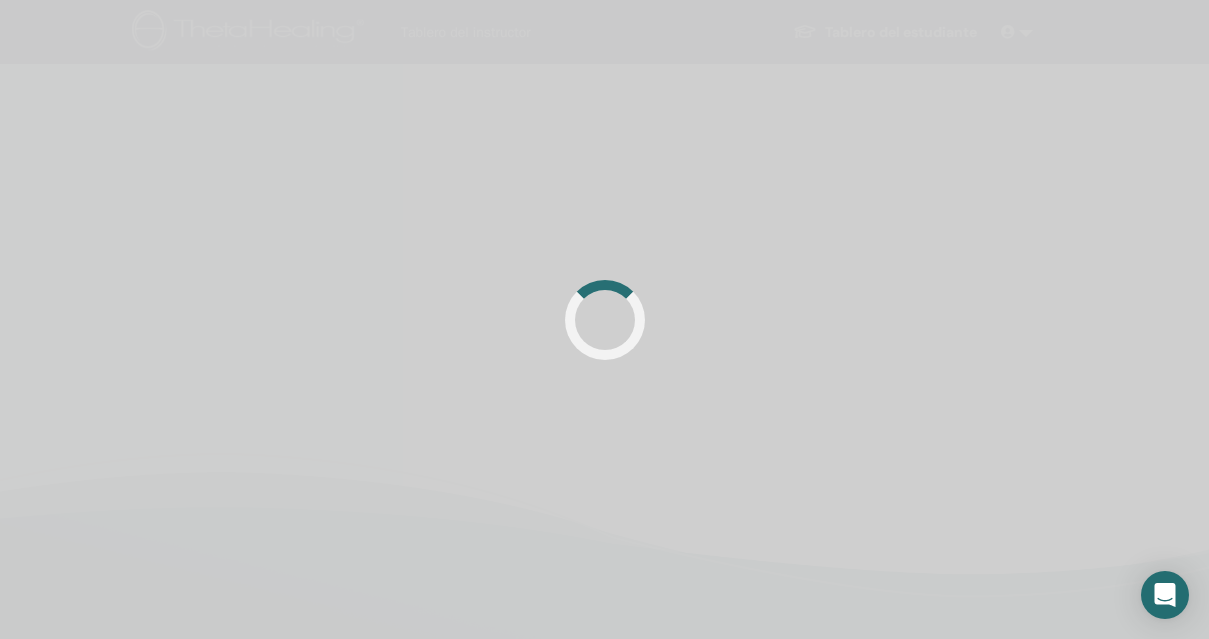 scroll, scrollTop: 0, scrollLeft: 0, axis: both 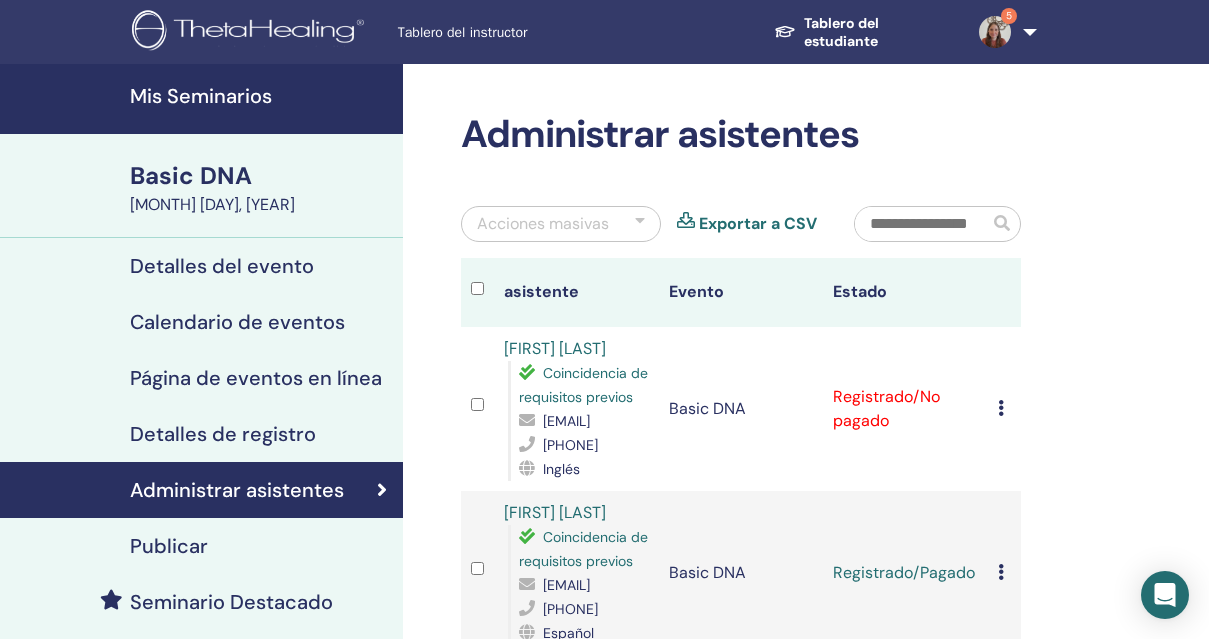 click on "Cancelar registro No autocertificar Marcar como pagado Marcar como no pagado Marcar como ausente Completar y certificar Descargar Certificado" at bounding box center [1004, 409] 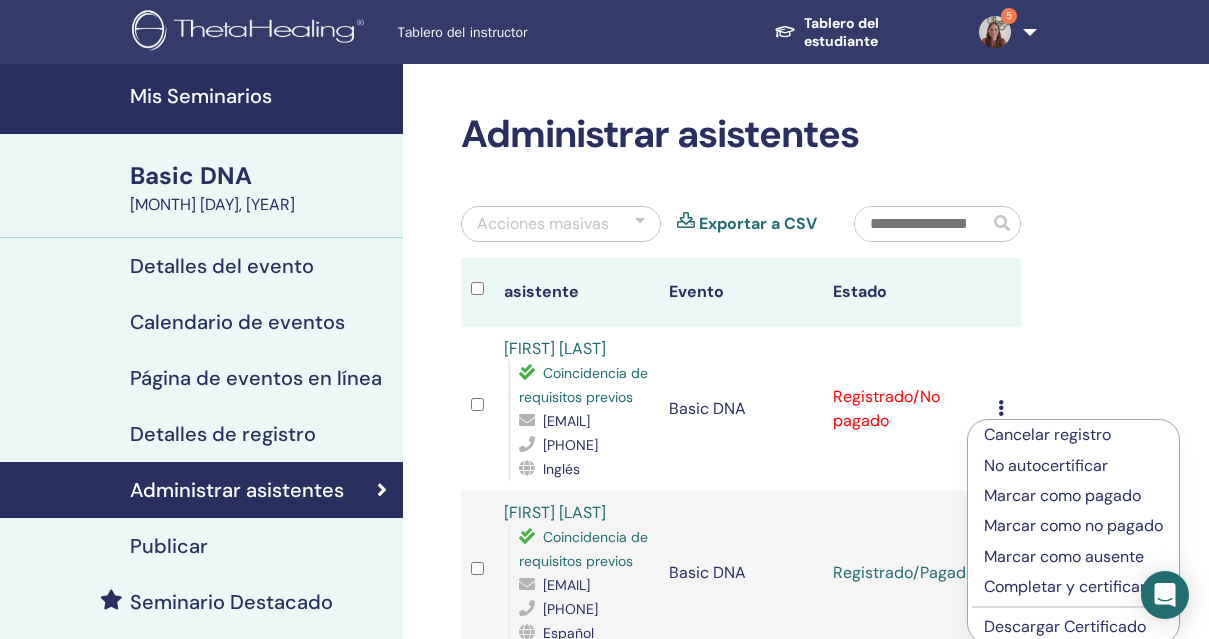 click on "Marcar como pagado" at bounding box center [1073, 496] 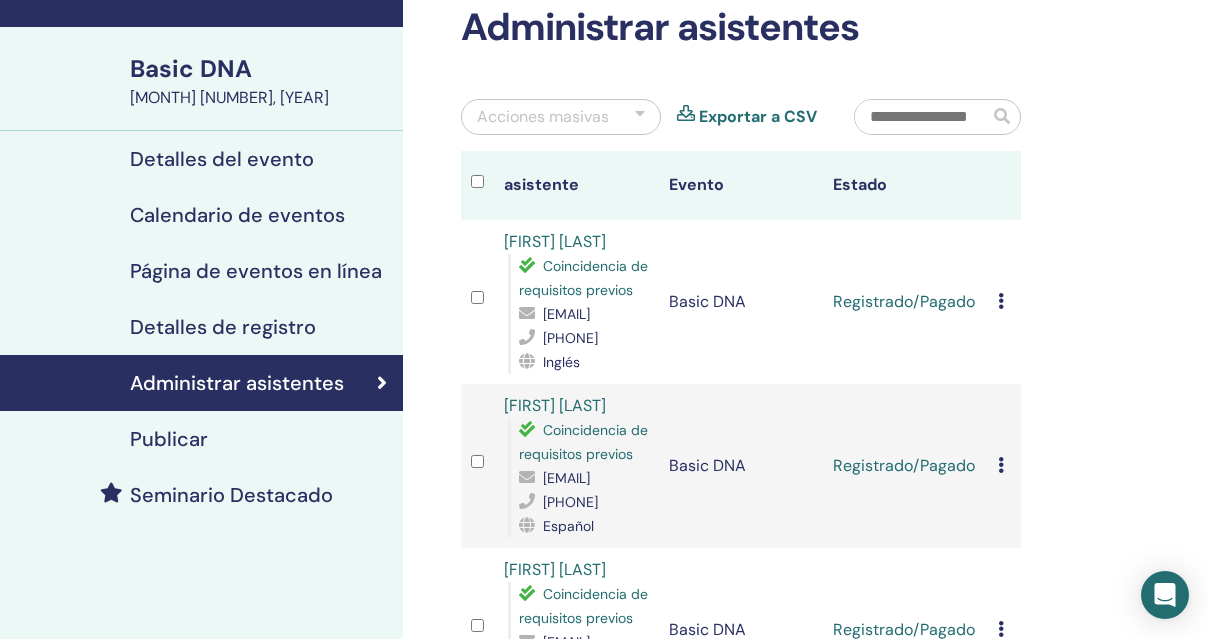 scroll, scrollTop: 94, scrollLeft: 0, axis: vertical 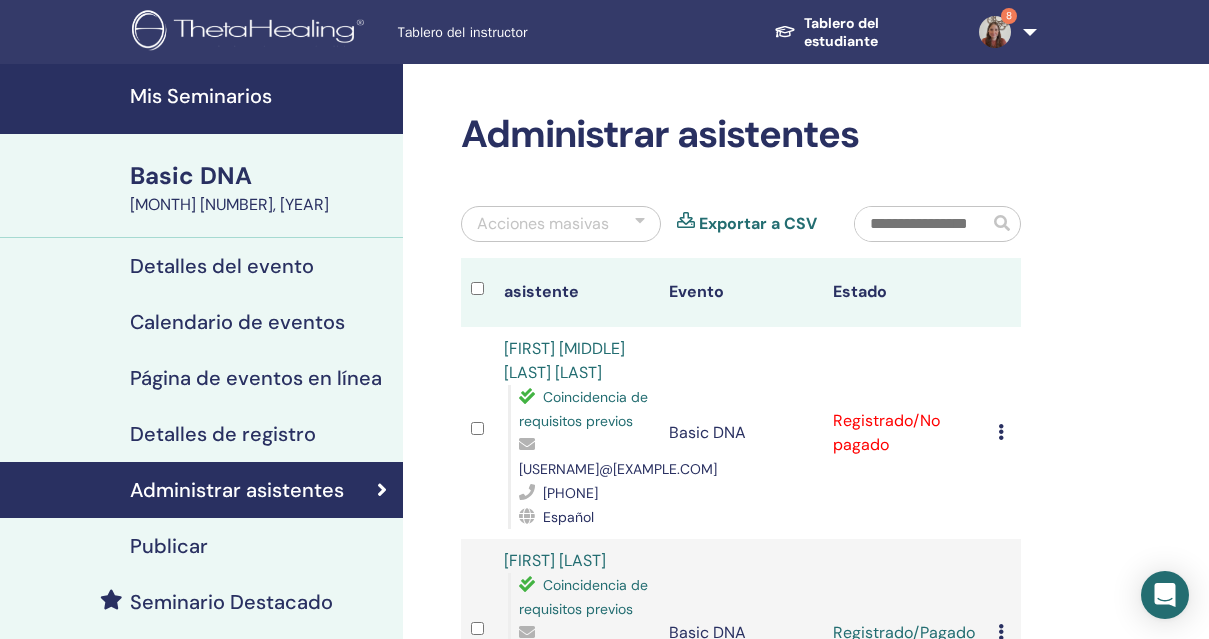 click at bounding box center [995, 32] 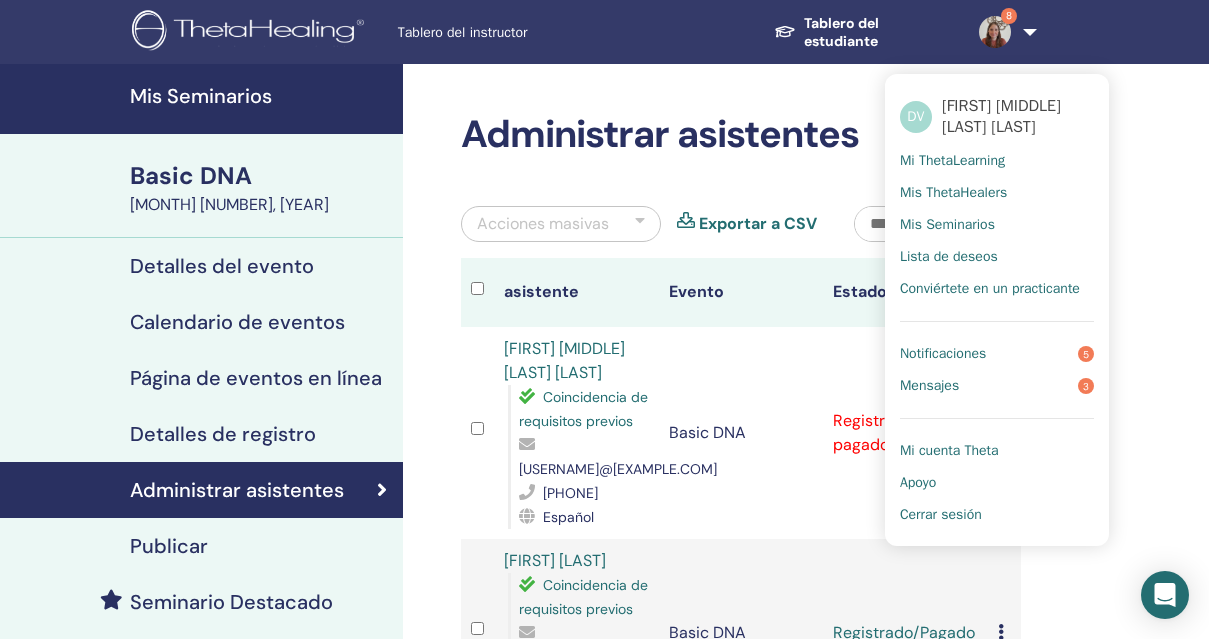 click on "Cerrar sesión" at bounding box center (941, 515) 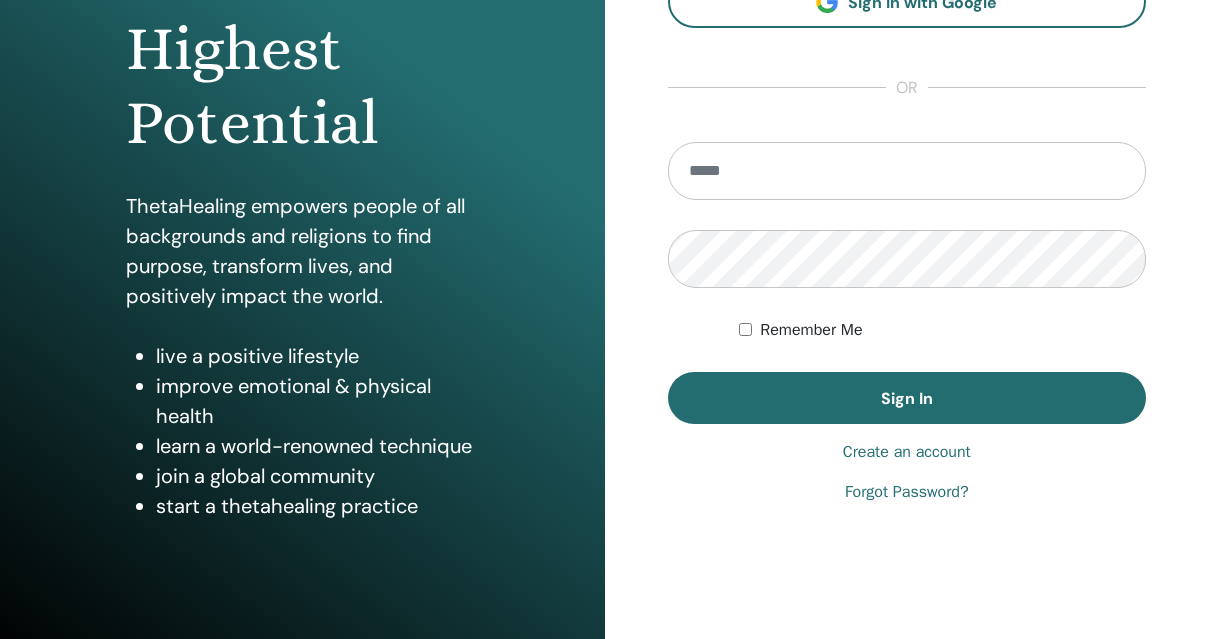 scroll, scrollTop: 321, scrollLeft: 0, axis: vertical 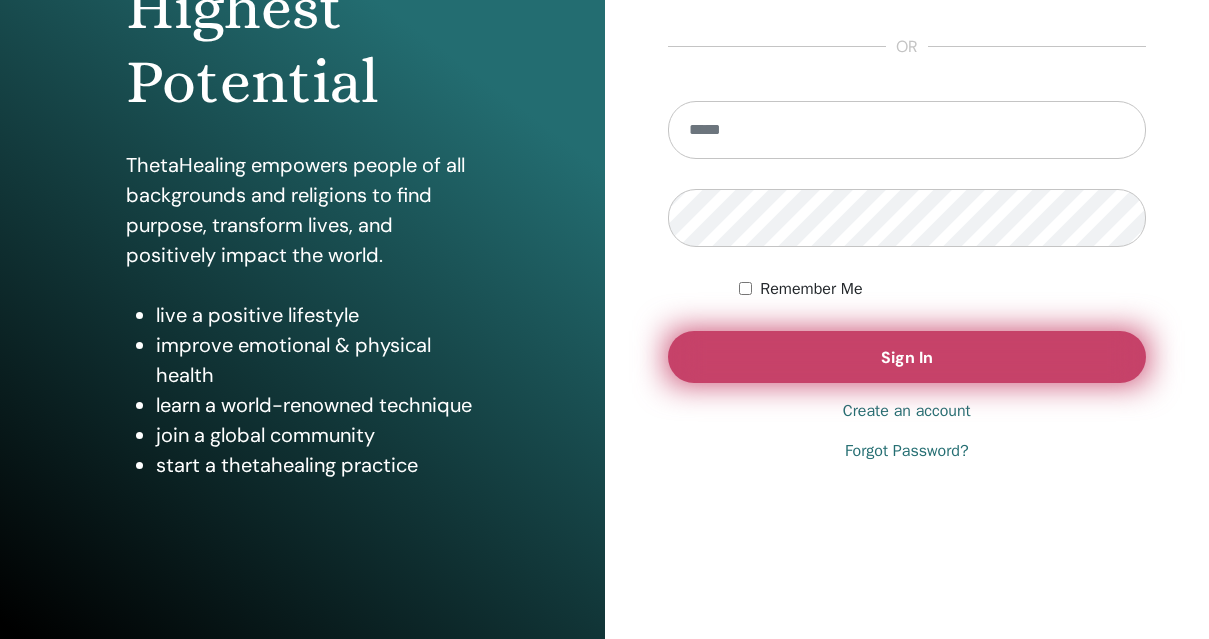 type on "**********" 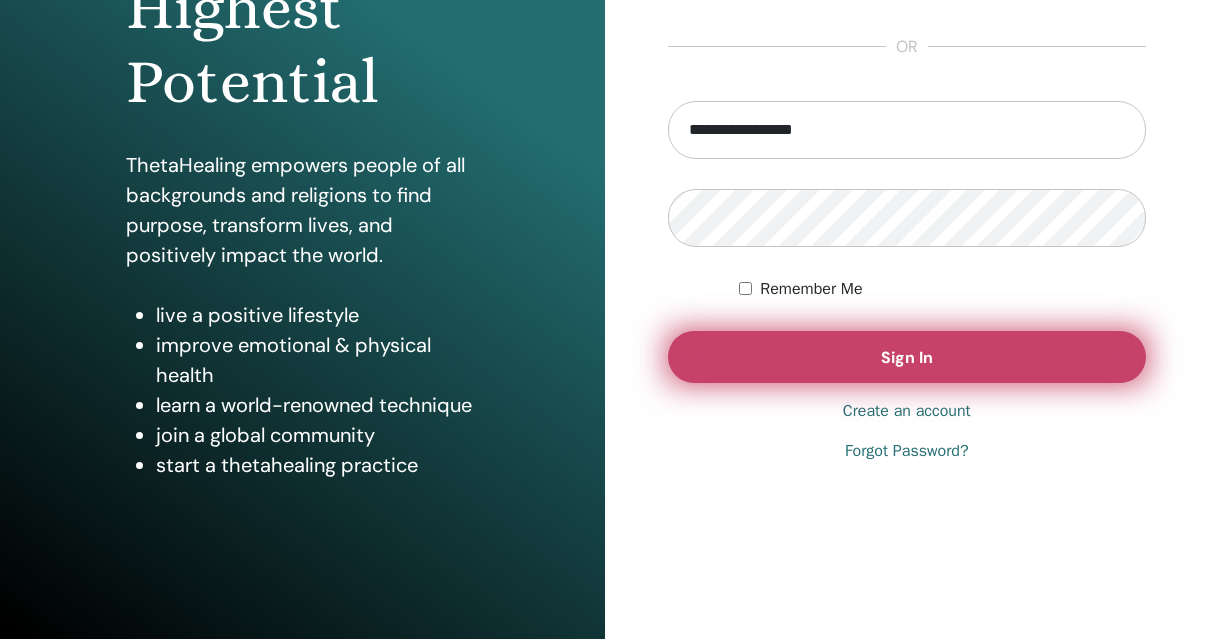 click on "Sign In" at bounding box center (907, 357) 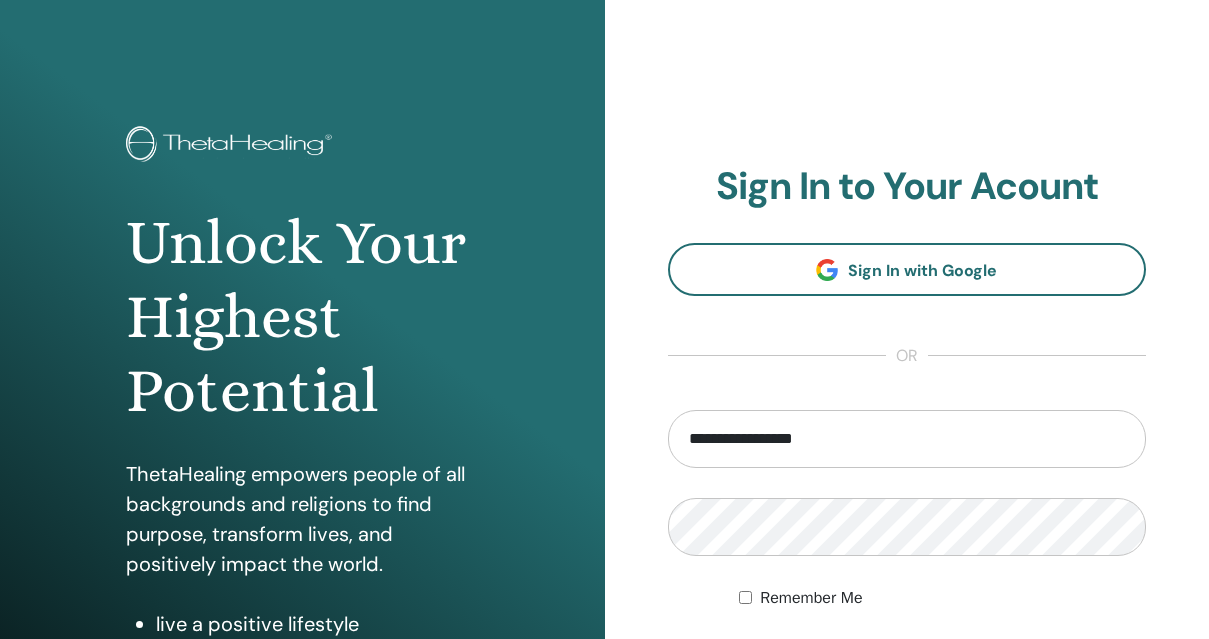 scroll, scrollTop: 0, scrollLeft: 0, axis: both 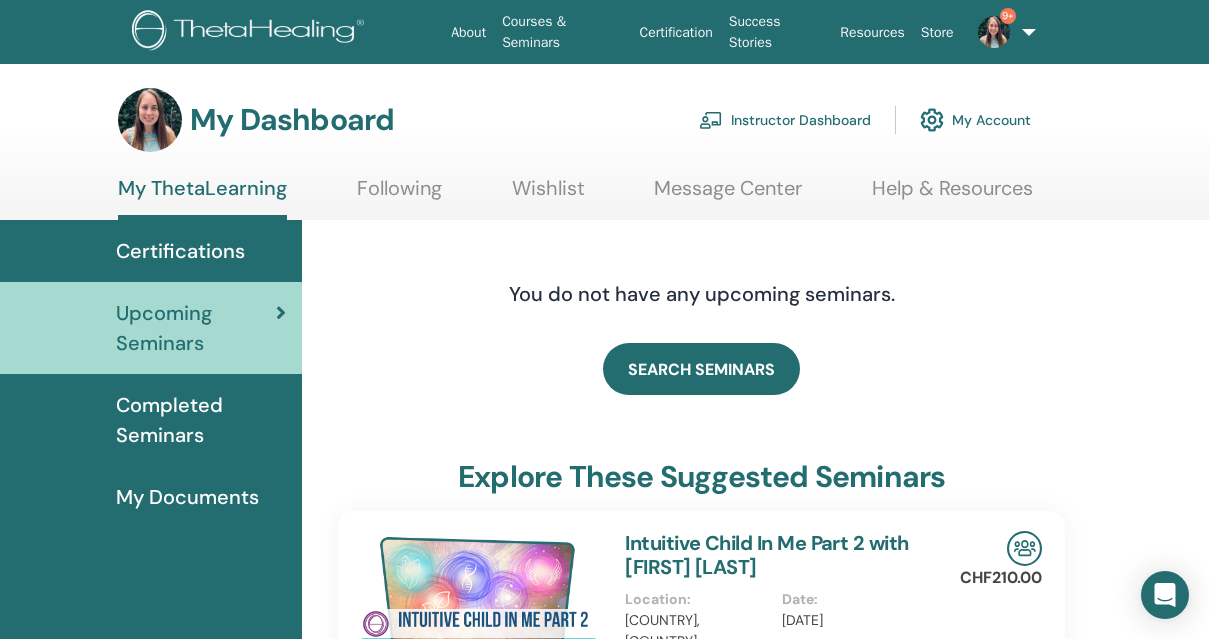 click on "Instructor Dashboard" at bounding box center (785, 120) 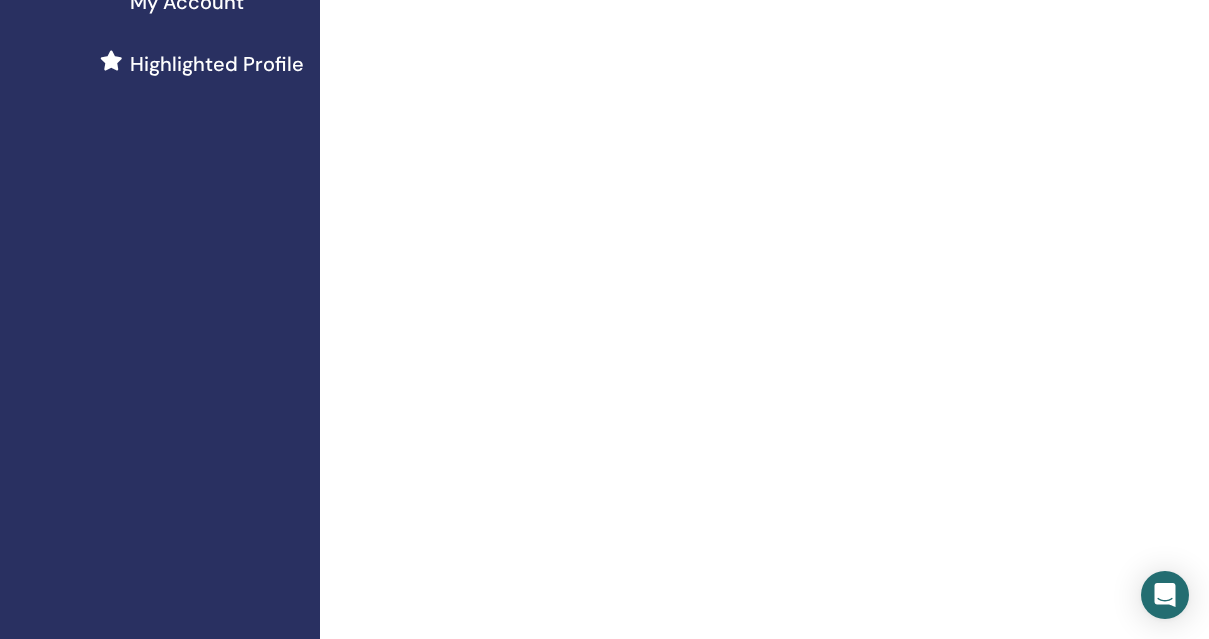scroll, scrollTop: 0, scrollLeft: 0, axis: both 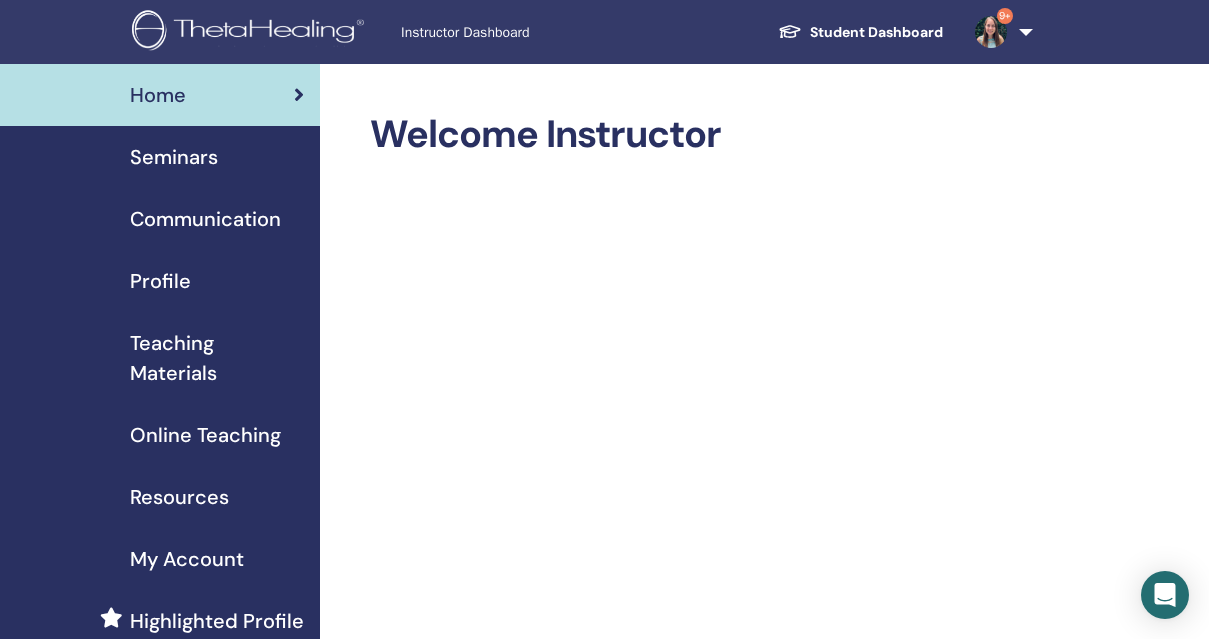 click on "Seminars" at bounding box center [174, 157] 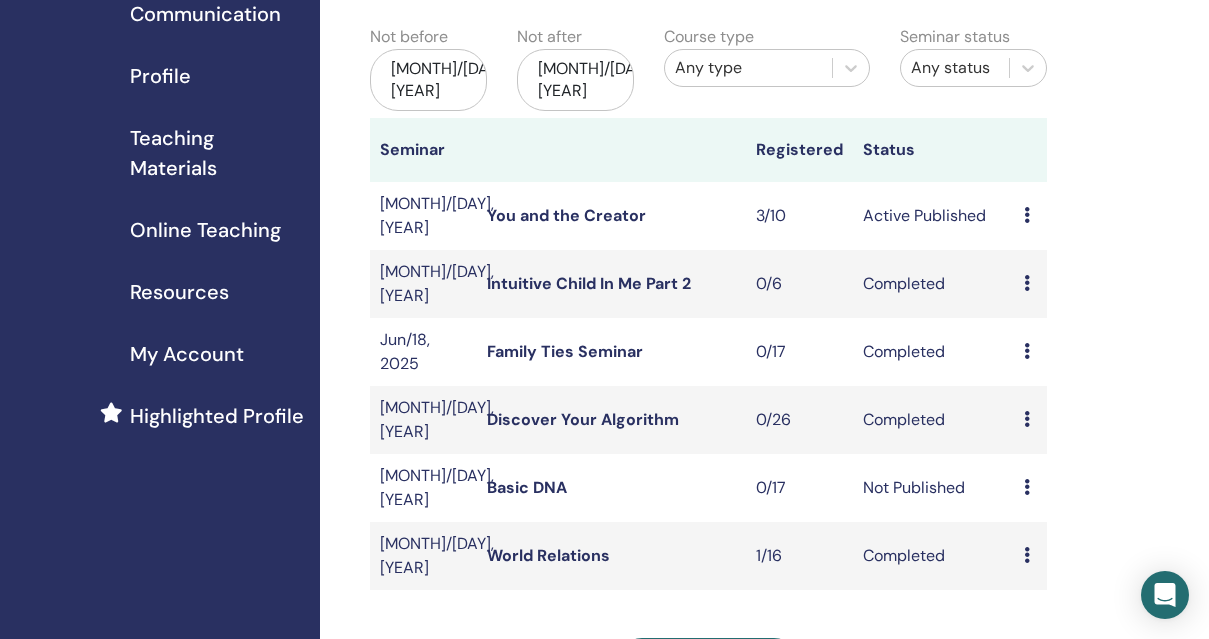 scroll, scrollTop: 206, scrollLeft: 0, axis: vertical 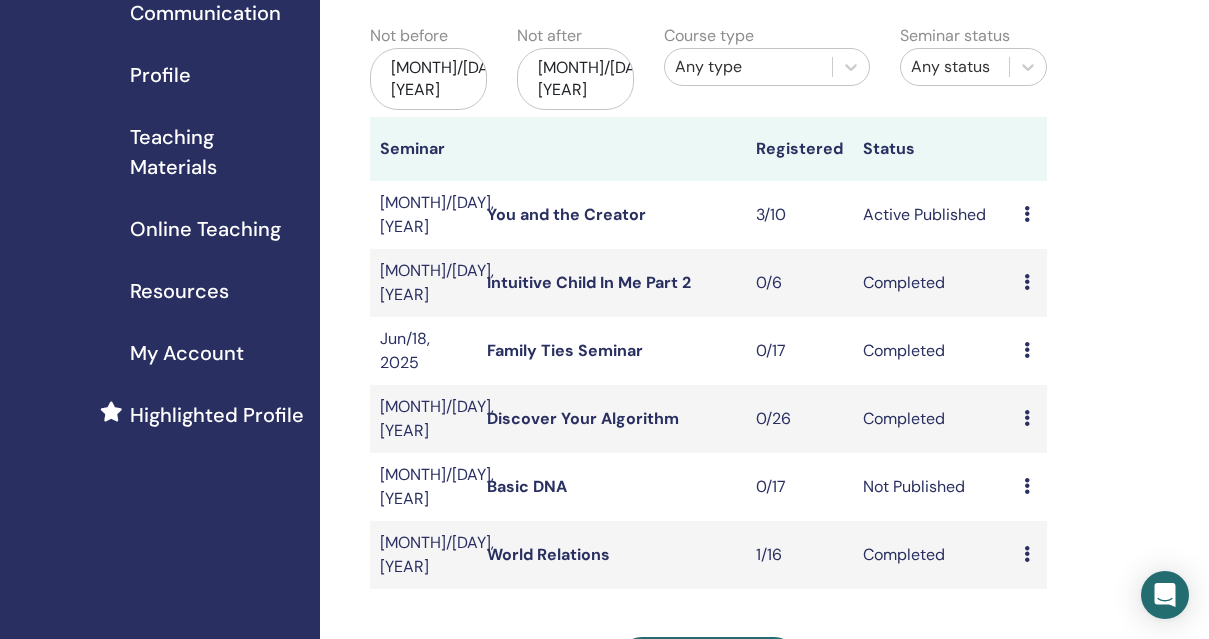 click at bounding box center [1027, 214] 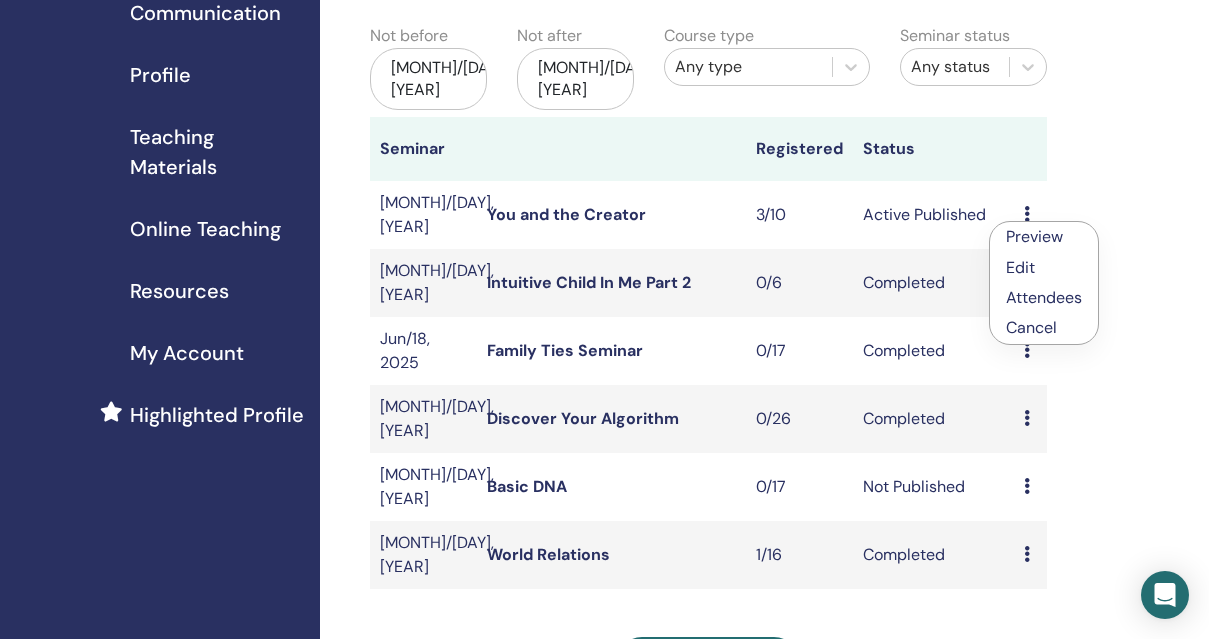 click on "Attendees" at bounding box center [1044, 297] 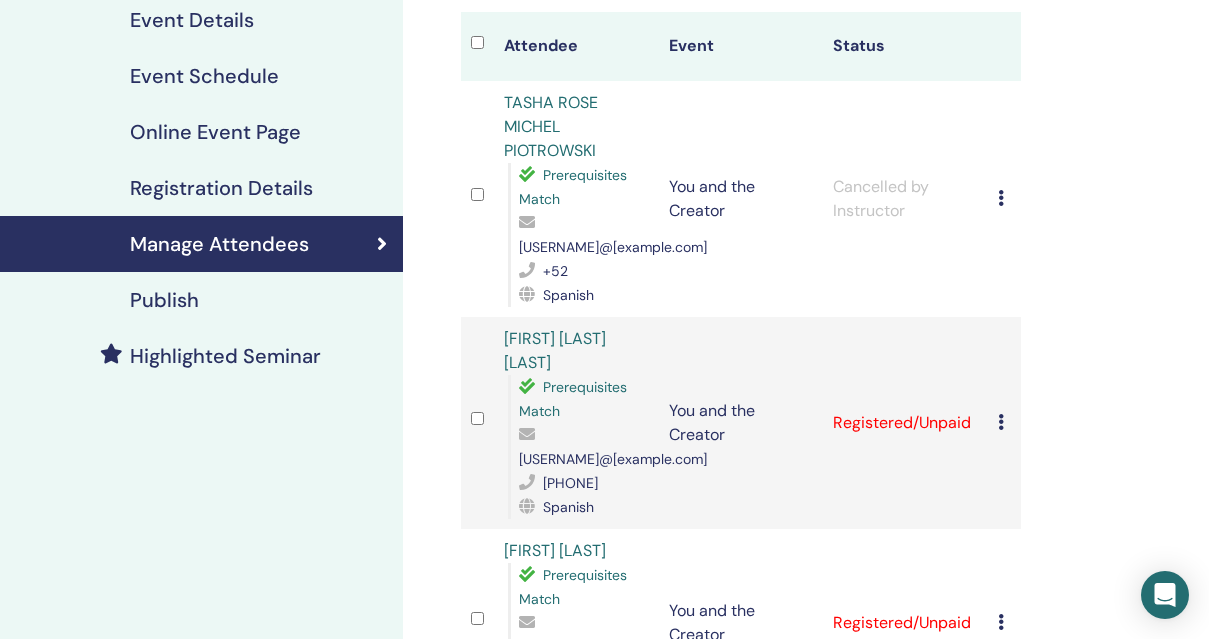 scroll, scrollTop: 237, scrollLeft: 0, axis: vertical 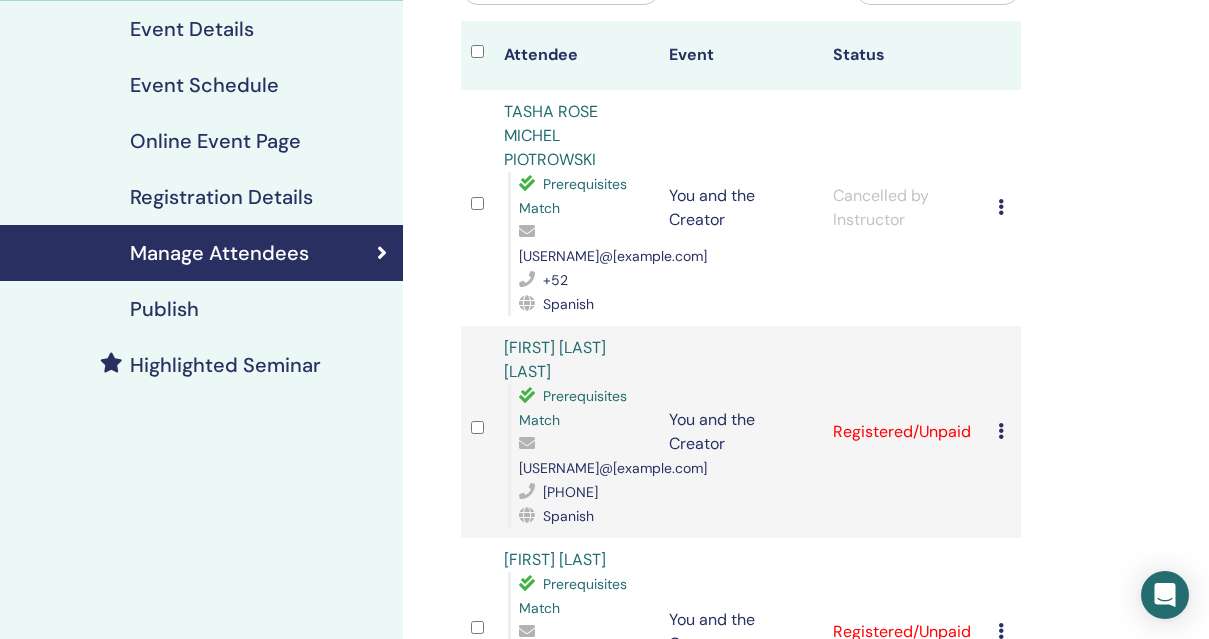 click on "Publish" at bounding box center [164, 309] 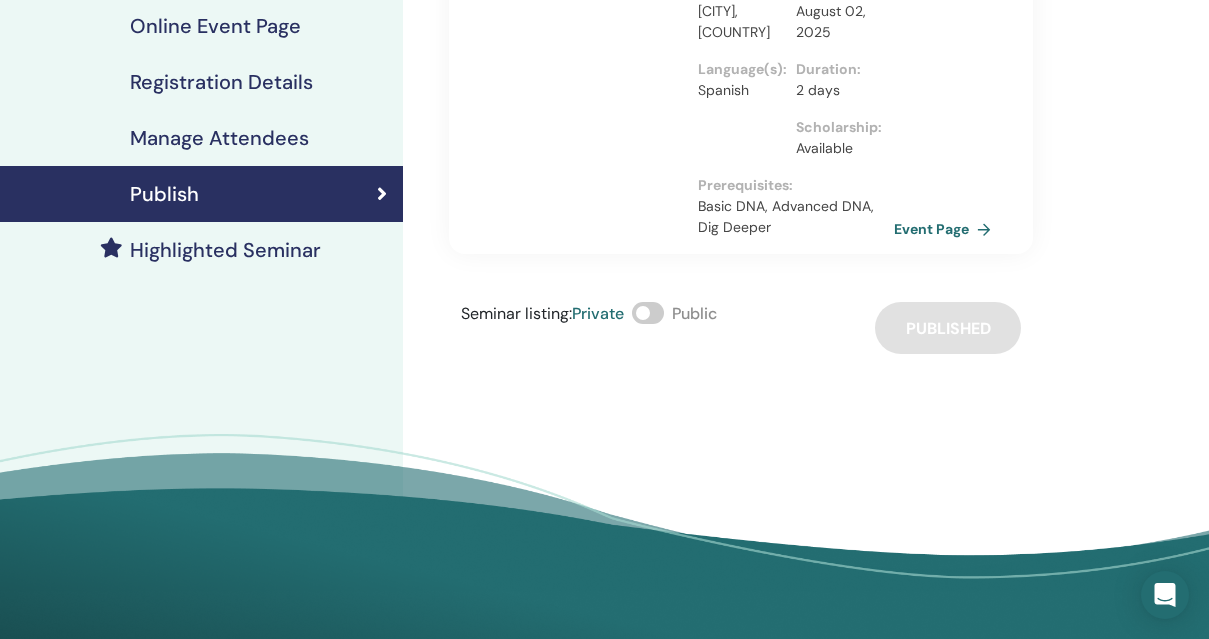 scroll, scrollTop: 382, scrollLeft: 0, axis: vertical 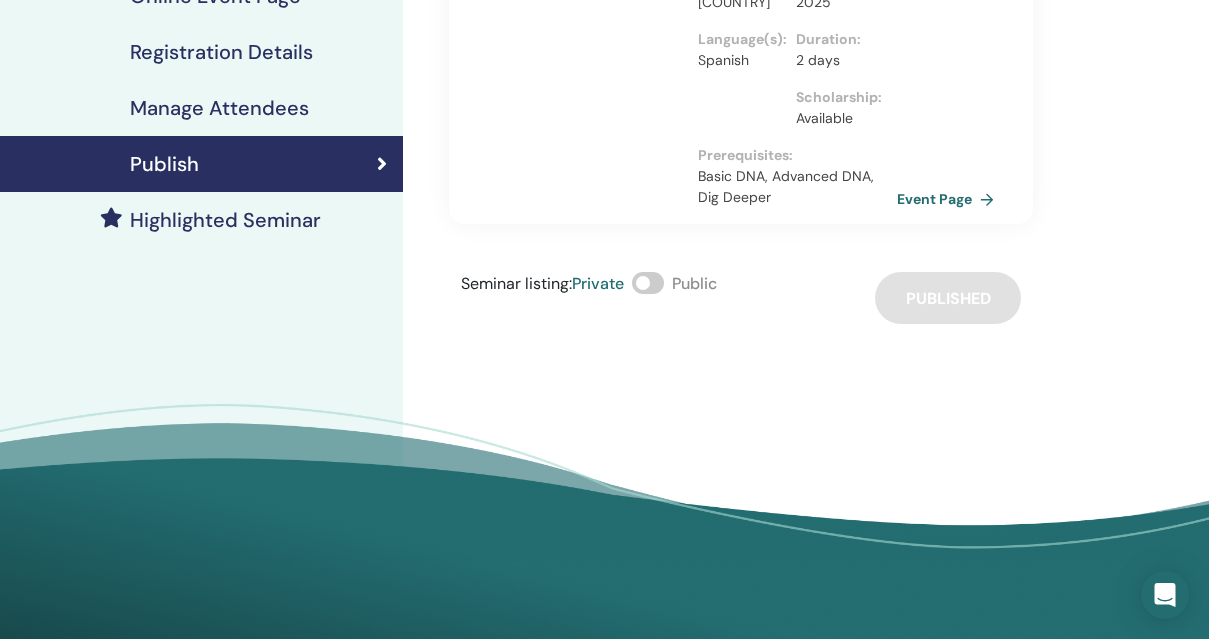 click on "Event Page" at bounding box center [949, 199] 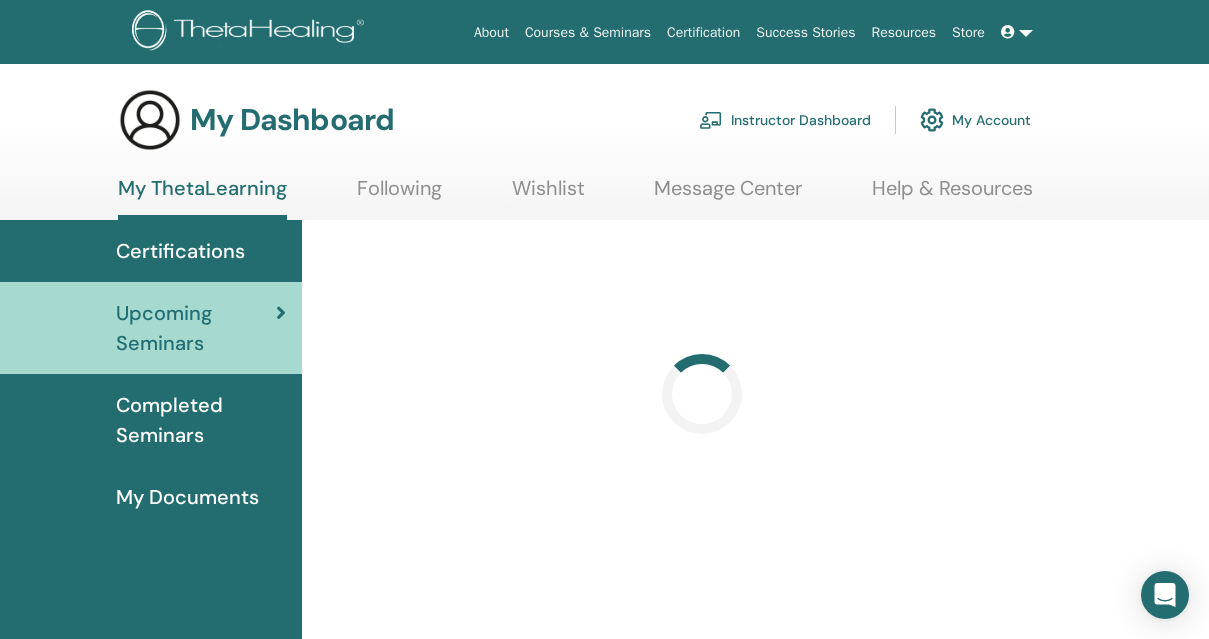 scroll, scrollTop: 0, scrollLeft: 0, axis: both 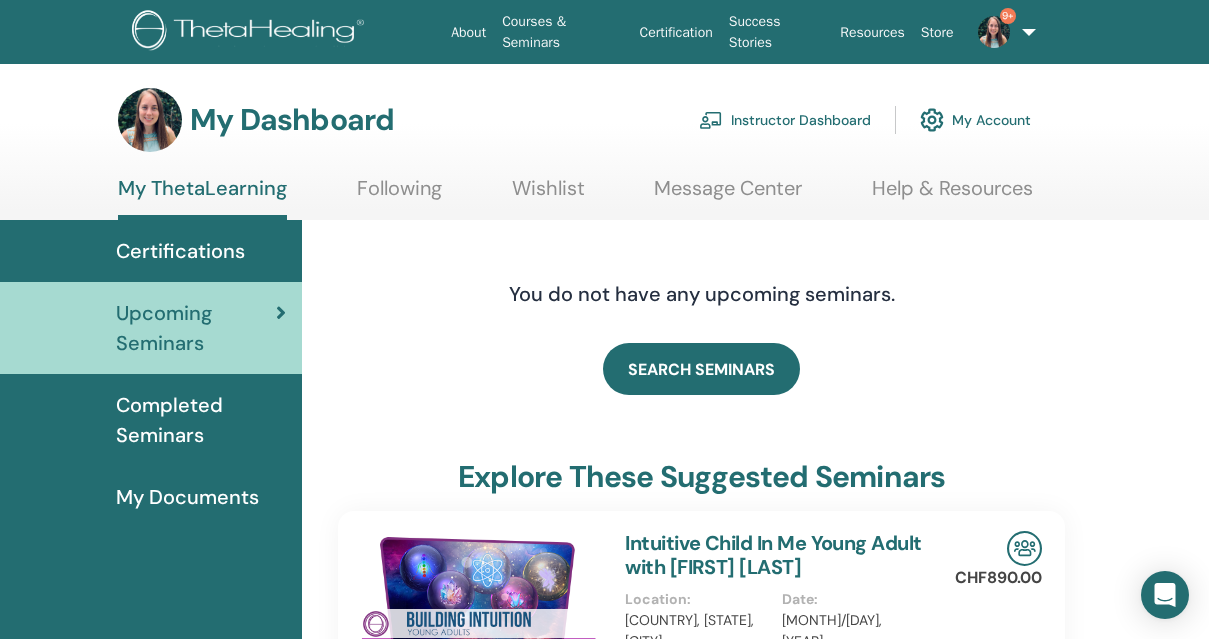 click on "Instructor Dashboard" at bounding box center [785, 120] 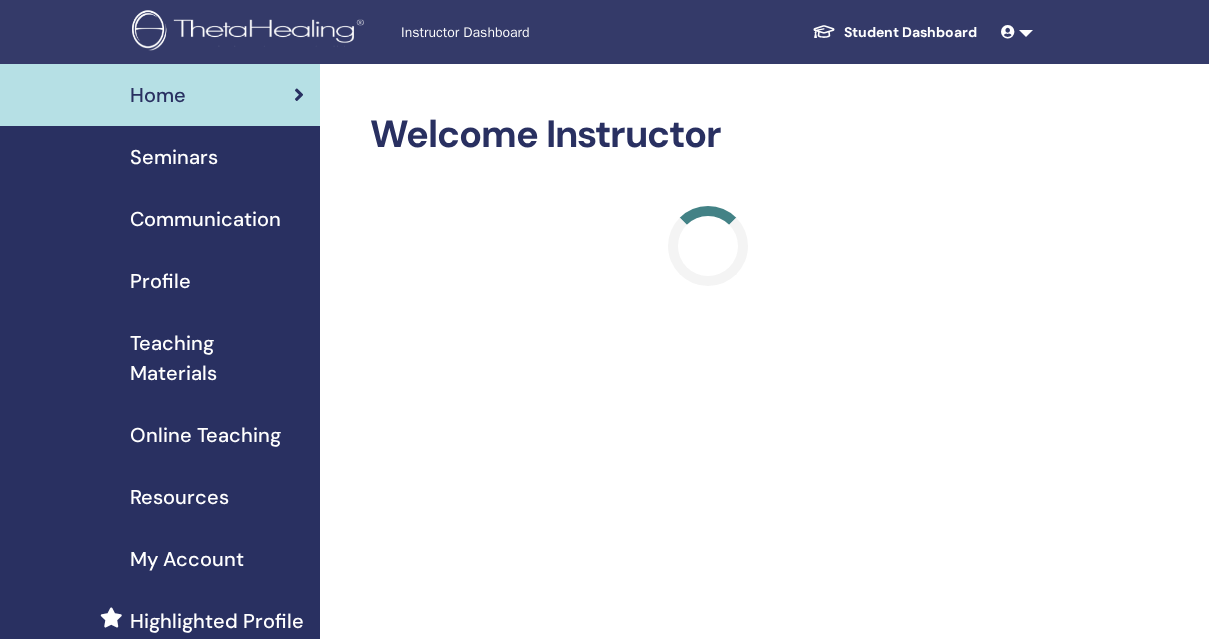 scroll, scrollTop: 0, scrollLeft: 0, axis: both 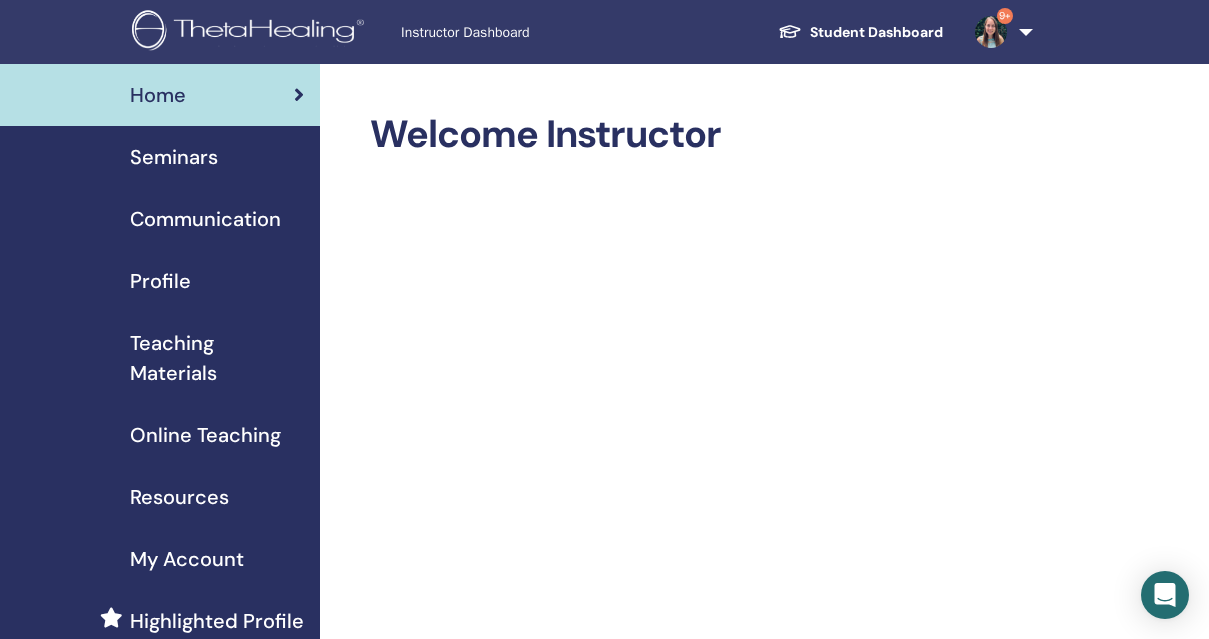 click on "Seminars" at bounding box center (174, 157) 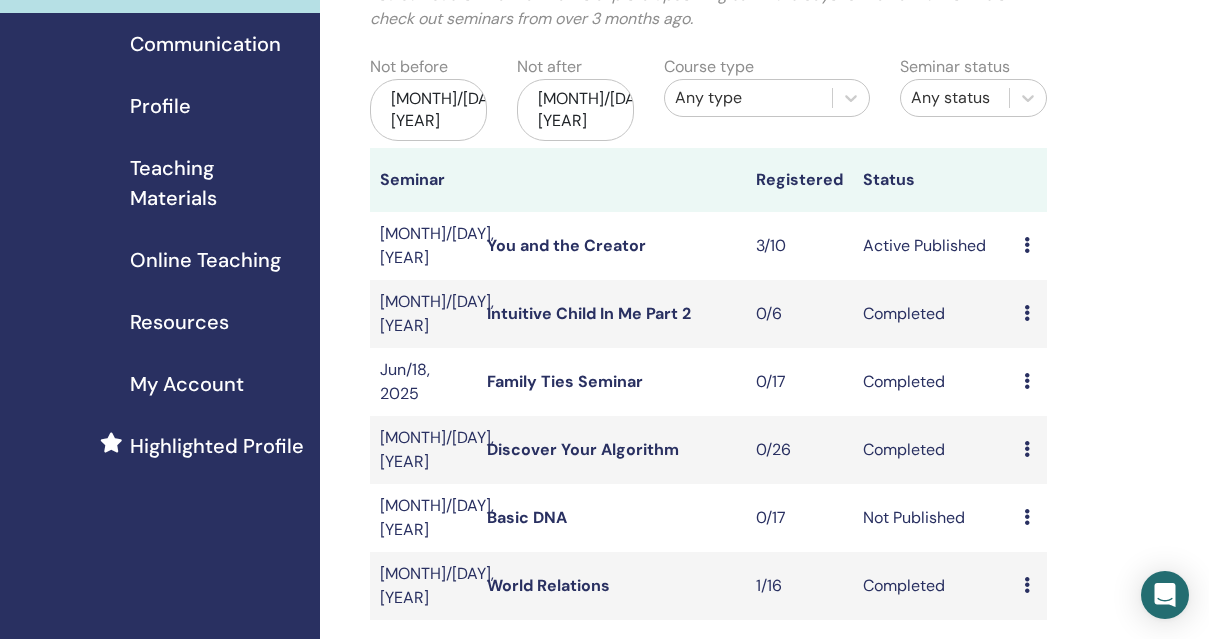scroll, scrollTop: 173, scrollLeft: 0, axis: vertical 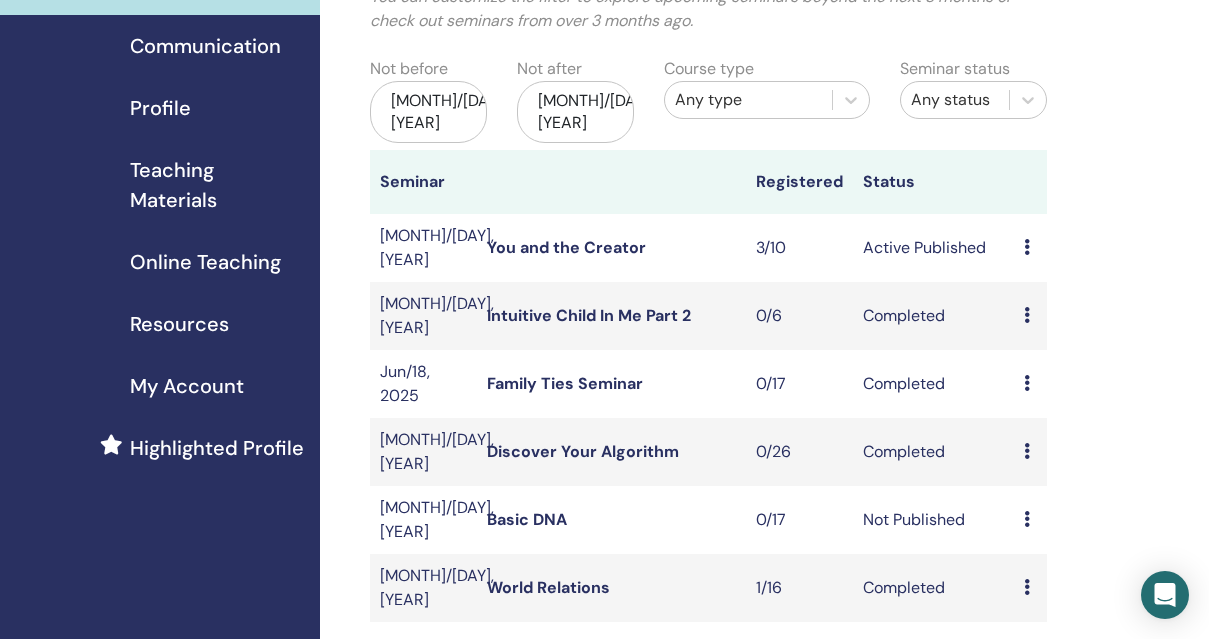 click at bounding box center [1027, 247] 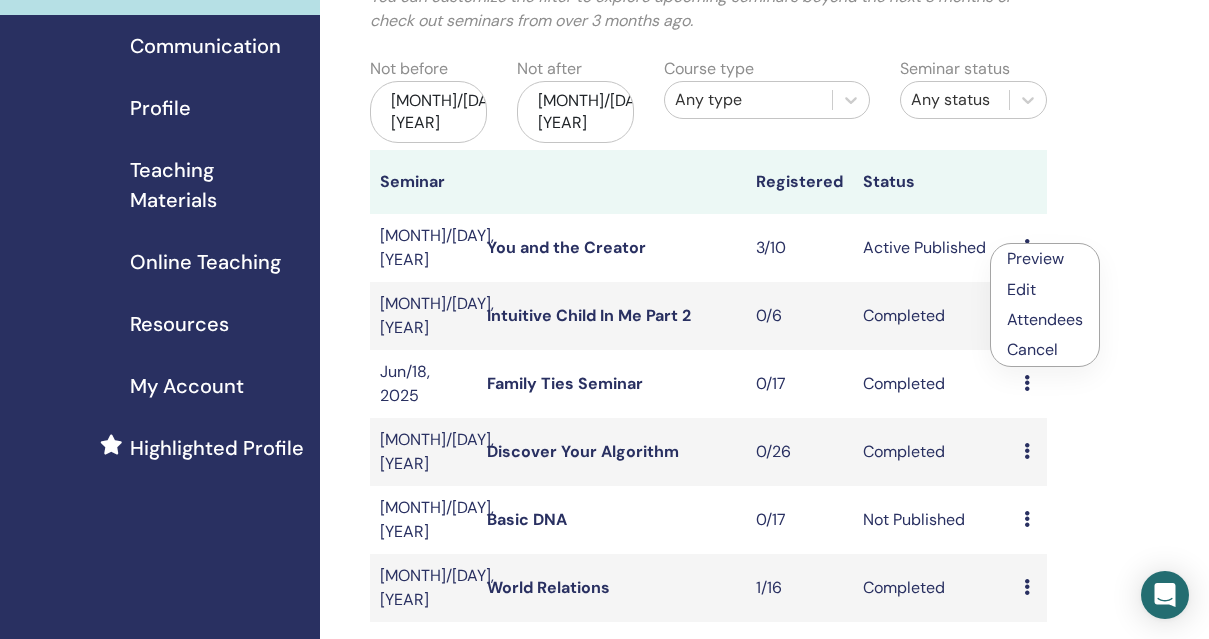 click on "Attendees" at bounding box center [1045, 319] 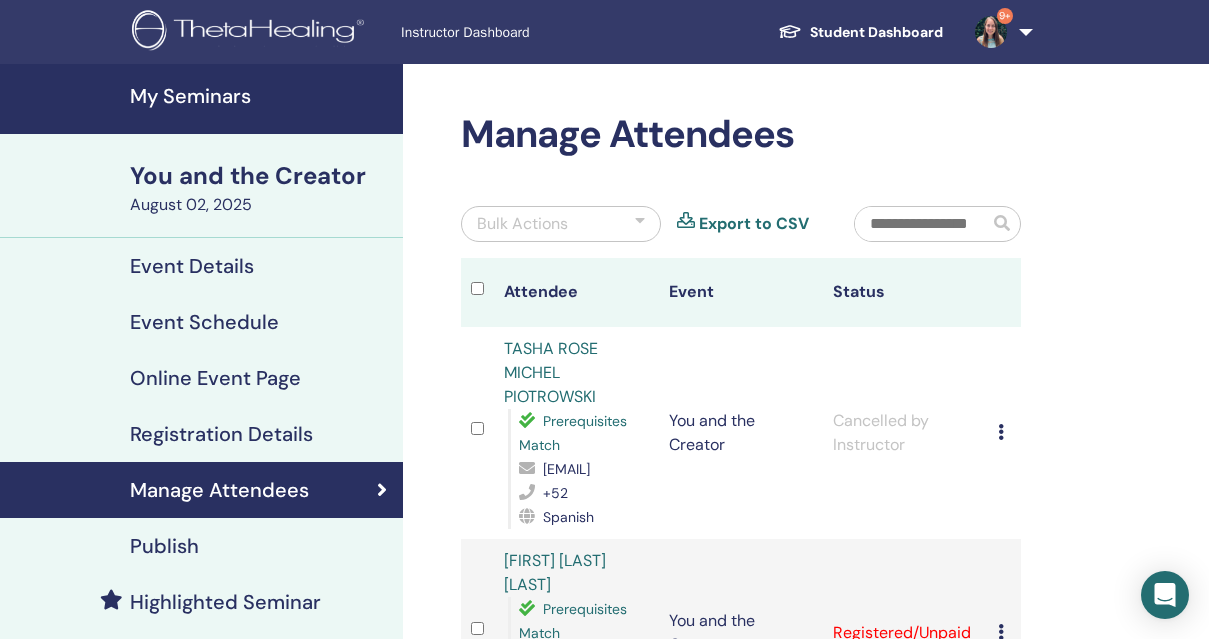 scroll, scrollTop: 5, scrollLeft: 0, axis: vertical 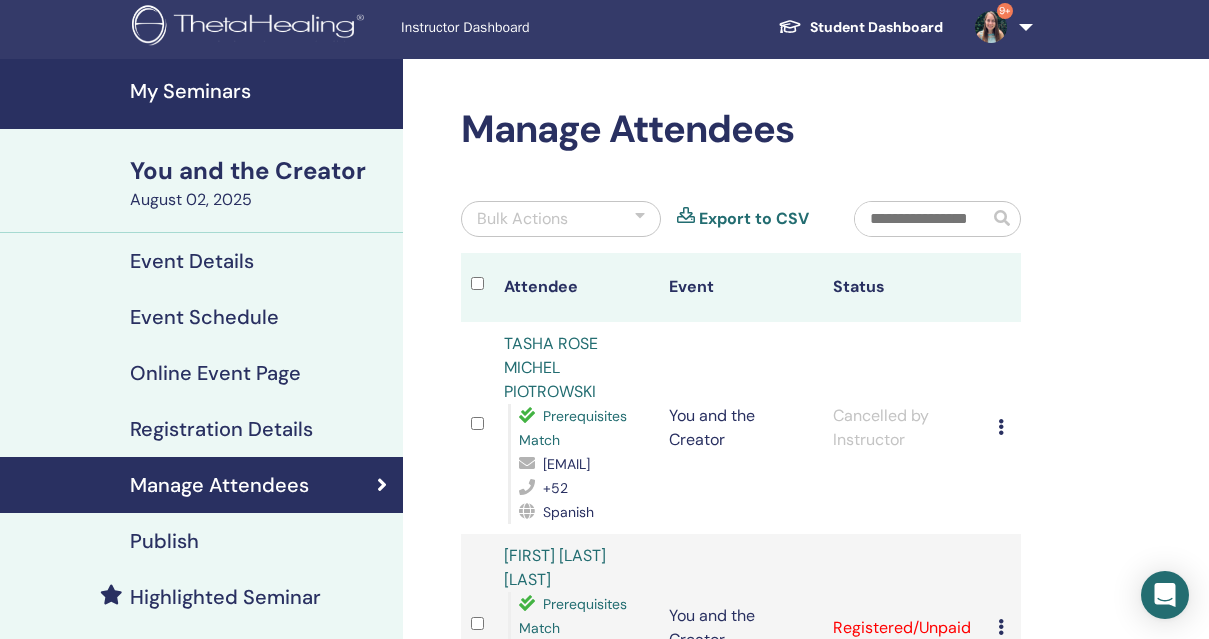 click on "Online Event Page" at bounding box center [215, 373] 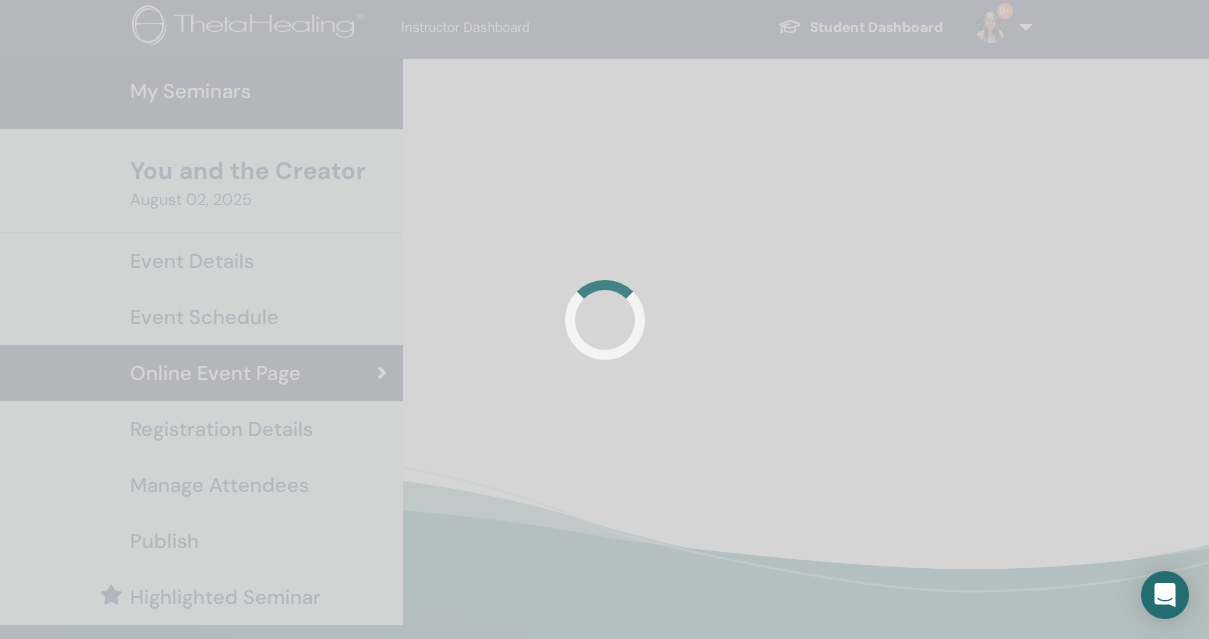 click at bounding box center [604, 319] 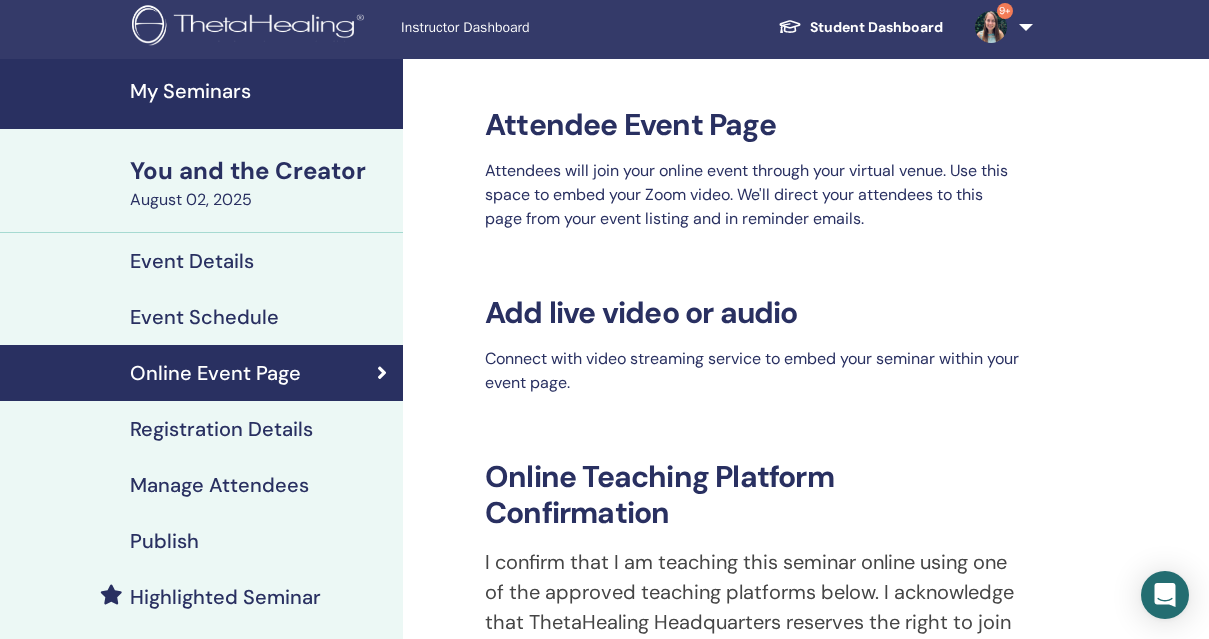click on "Event Schedule" at bounding box center [204, 317] 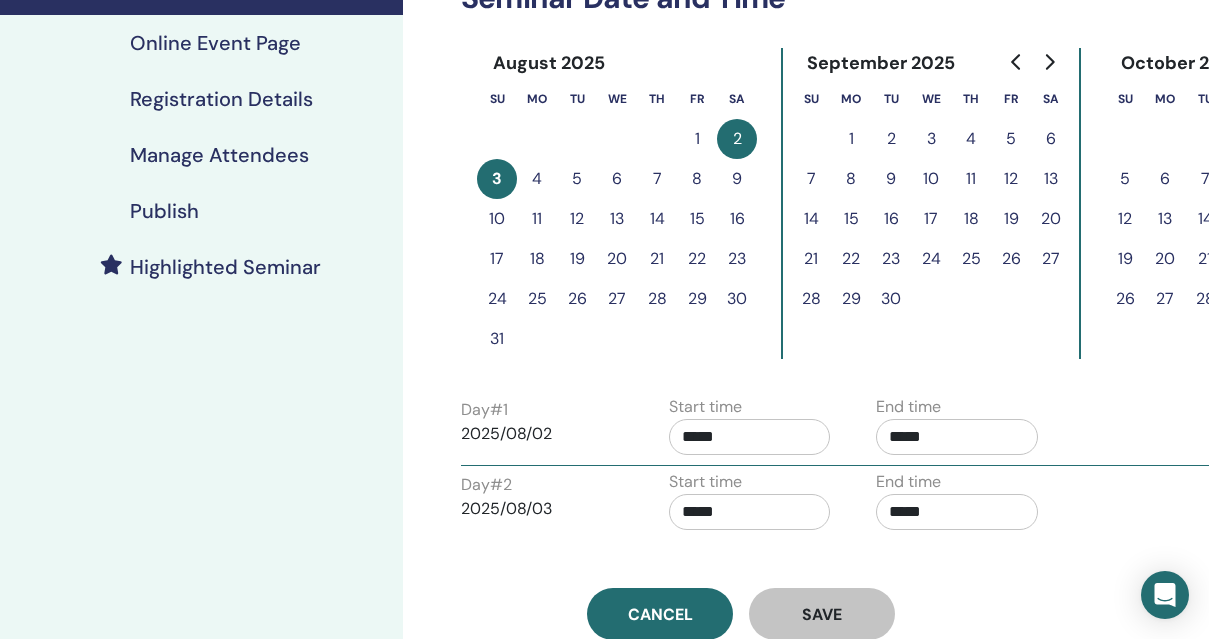 scroll, scrollTop: 333, scrollLeft: 0, axis: vertical 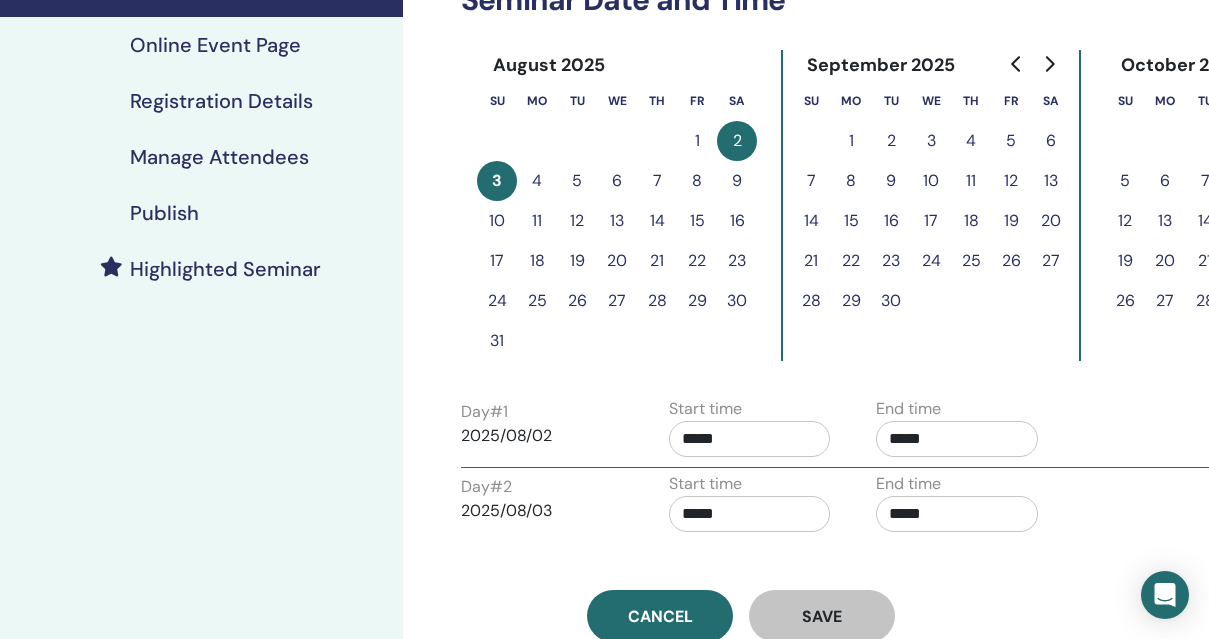 click on "Registration Details" at bounding box center (221, 101) 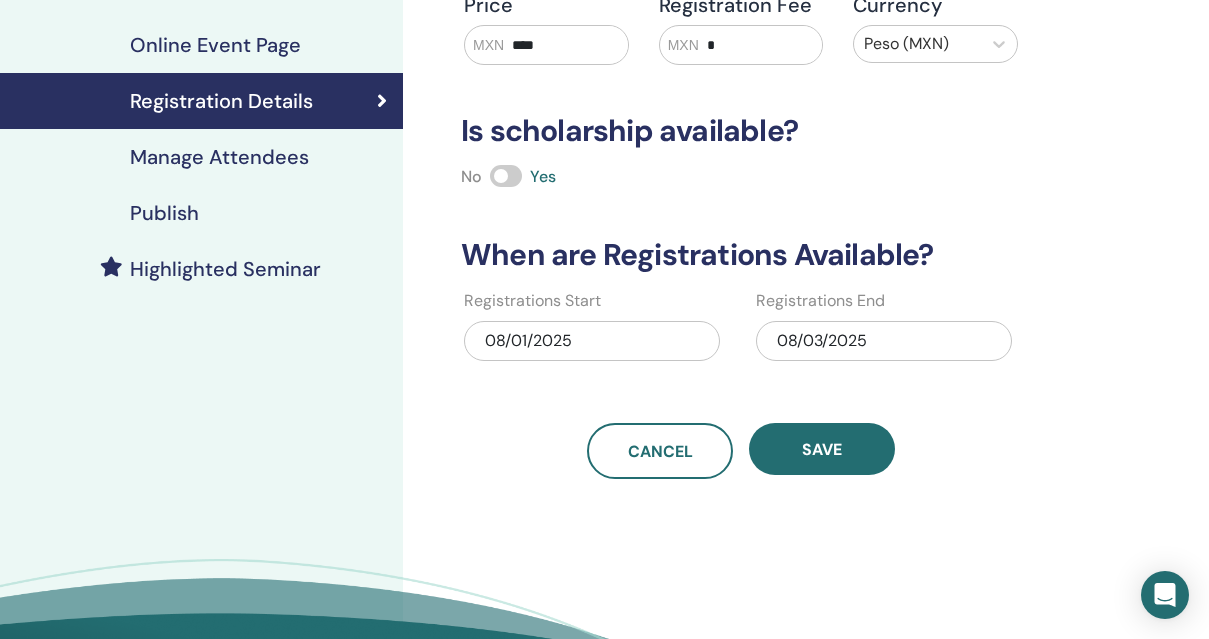 click on "08/03/2025" at bounding box center [884, 341] 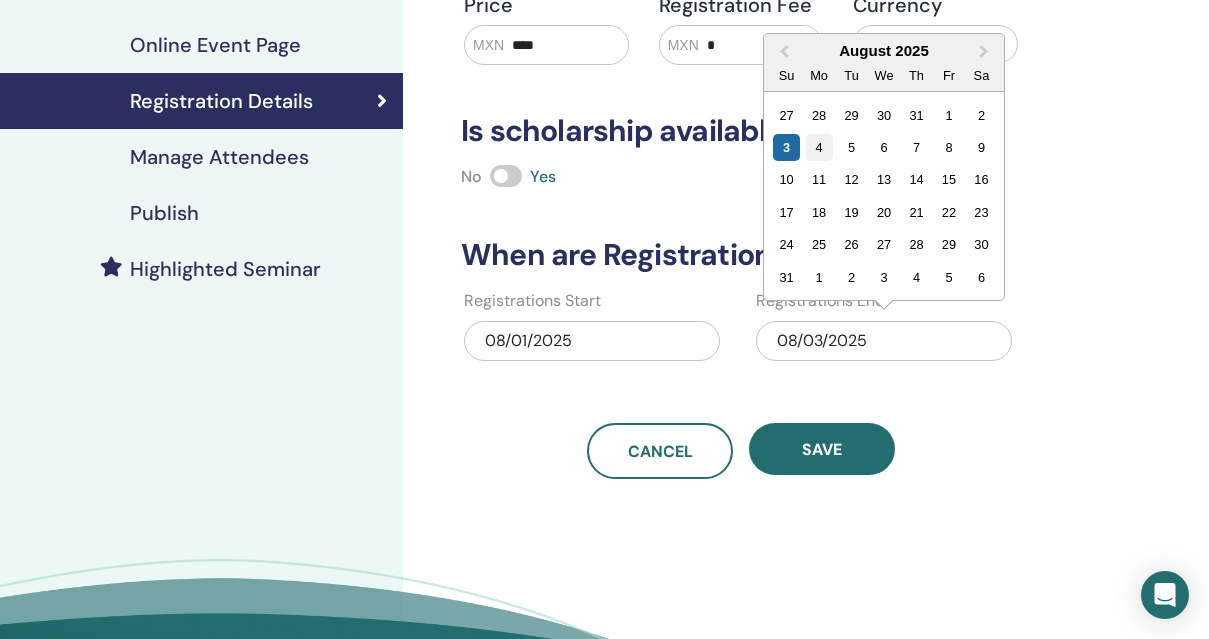 click on "4" at bounding box center (819, 147) 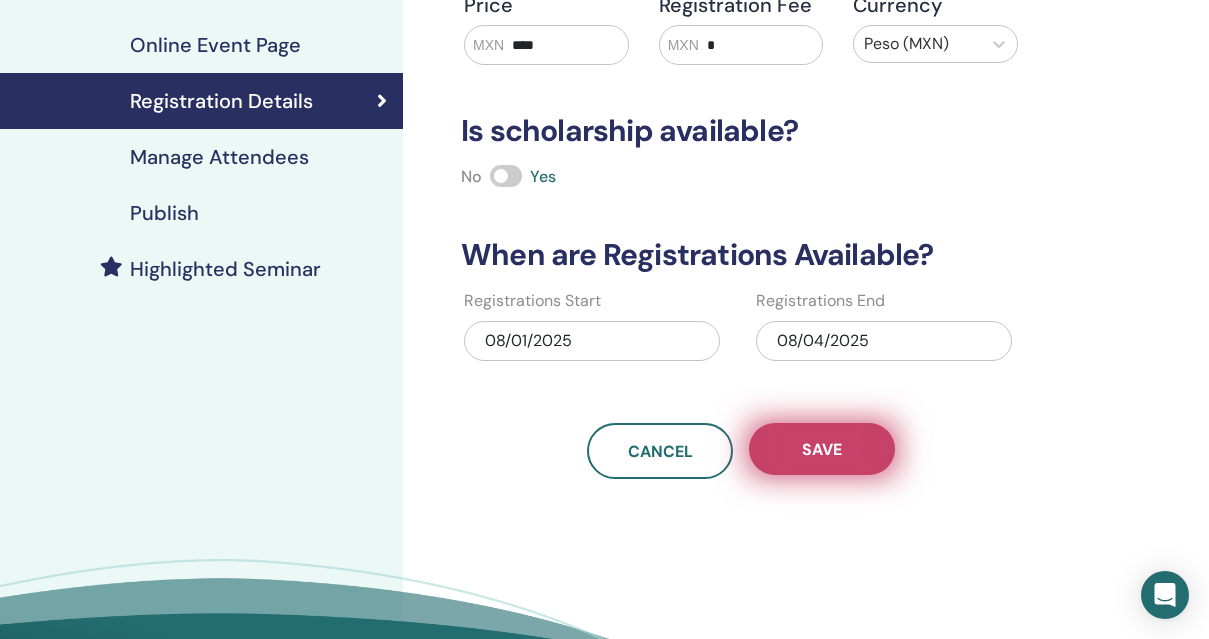 click on "Save" at bounding box center [822, 449] 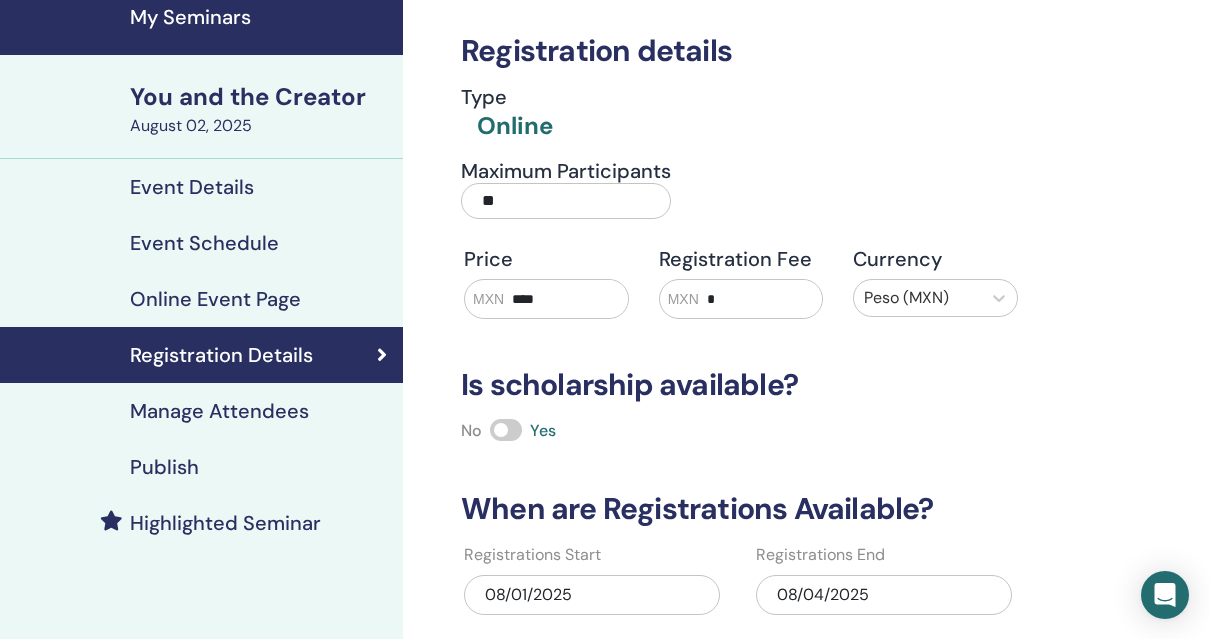 scroll, scrollTop: 20, scrollLeft: 0, axis: vertical 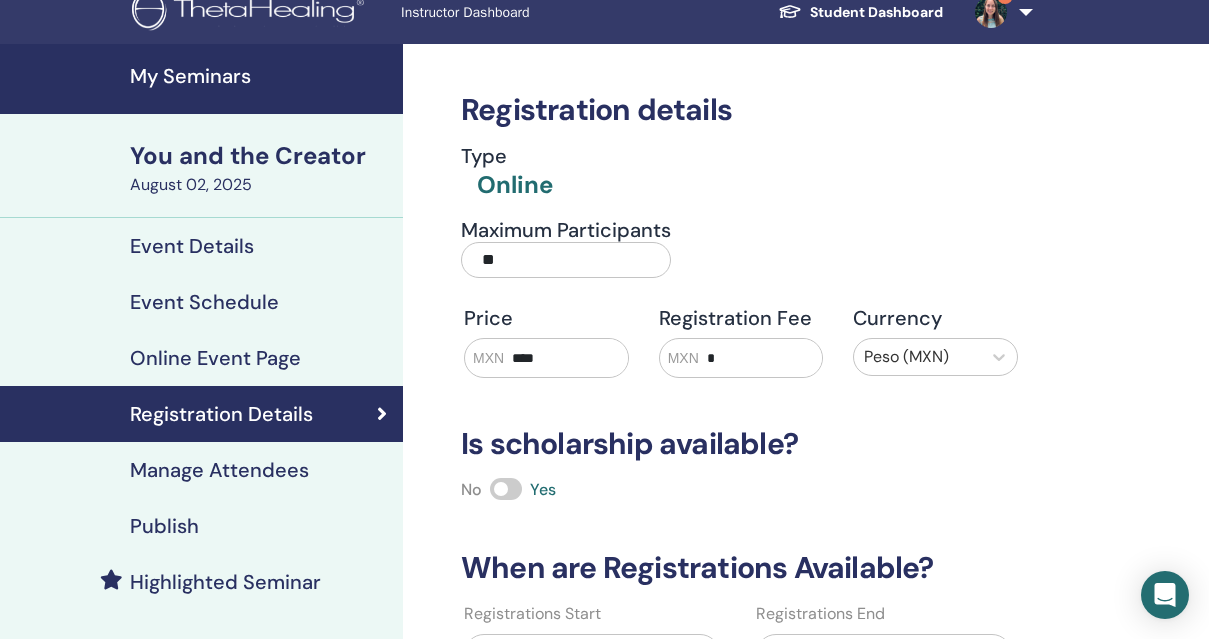 click on "Event Details" at bounding box center [192, 246] 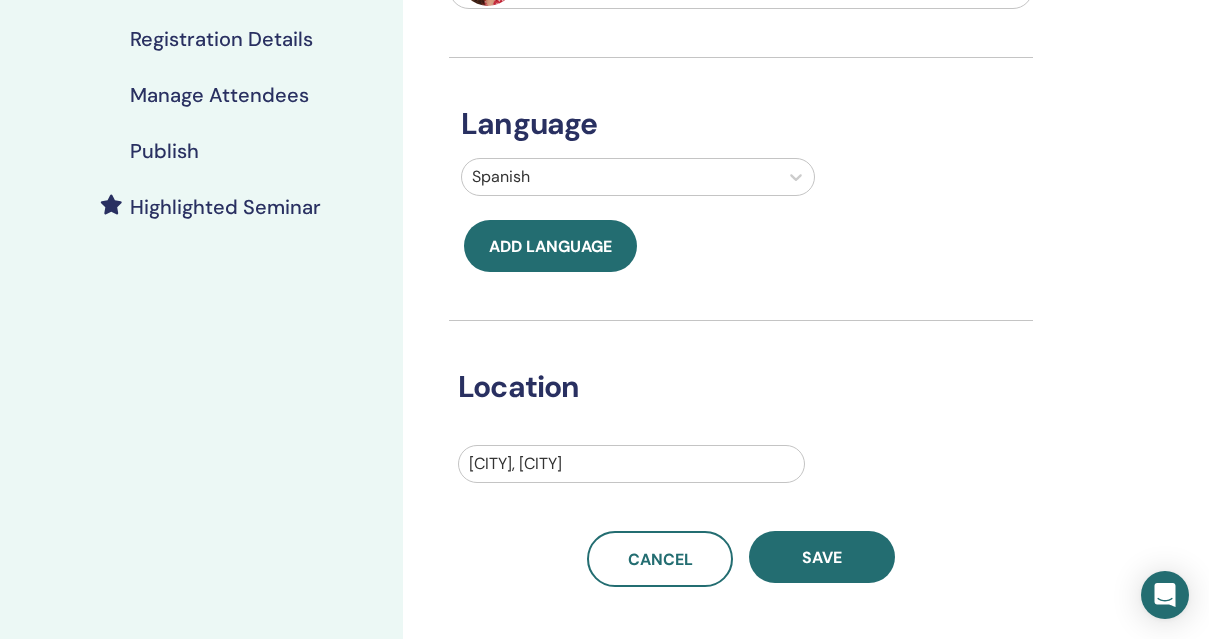scroll, scrollTop: 169, scrollLeft: 0, axis: vertical 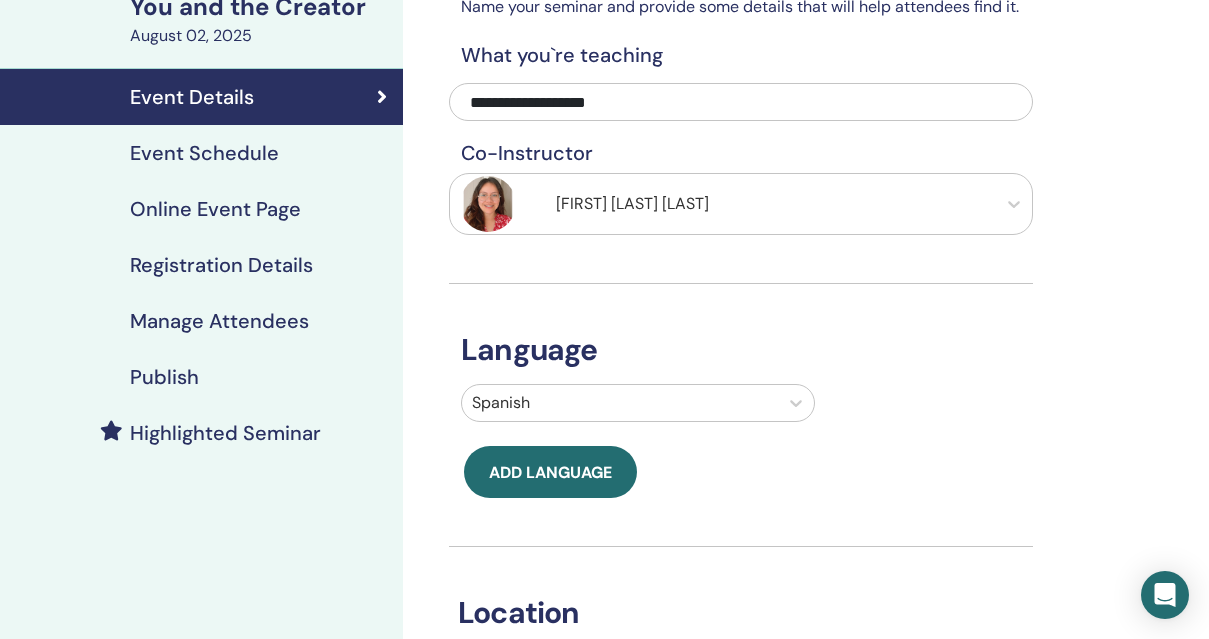 click on "Event Schedule" at bounding box center (204, 153) 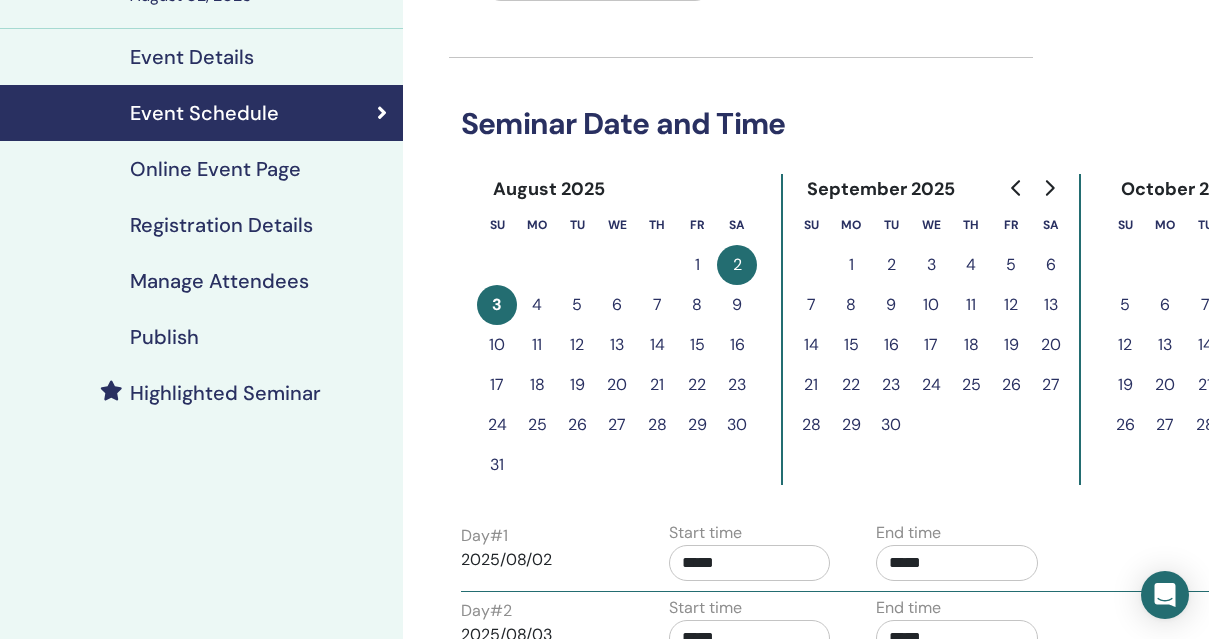 scroll, scrollTop: 208, scrollLeft: 0, axis: vertical 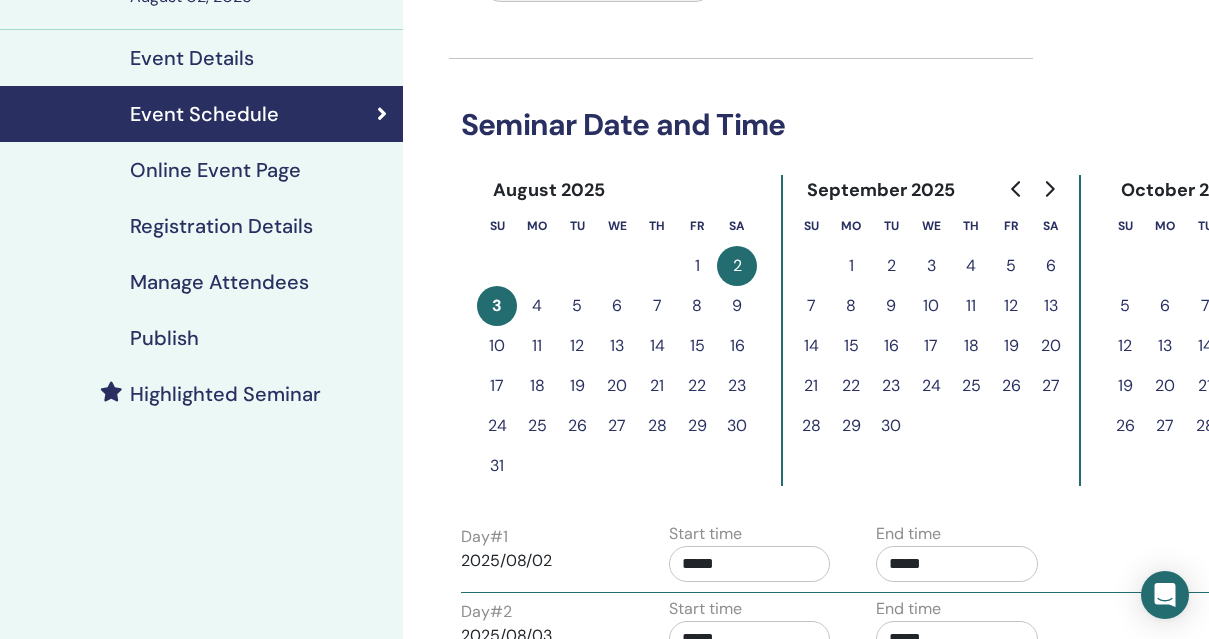 click on "Online Event Page" at bounding box center [215, 170] 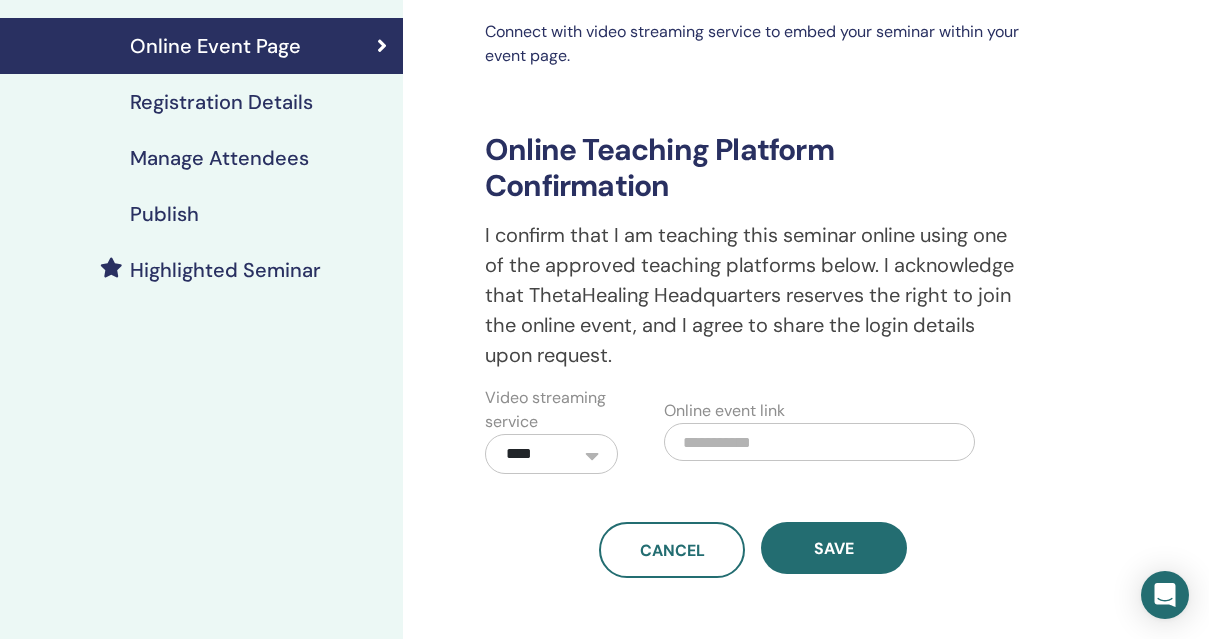 scroll, scrollTop: 326, scrollLeft: 0, axis: vertical 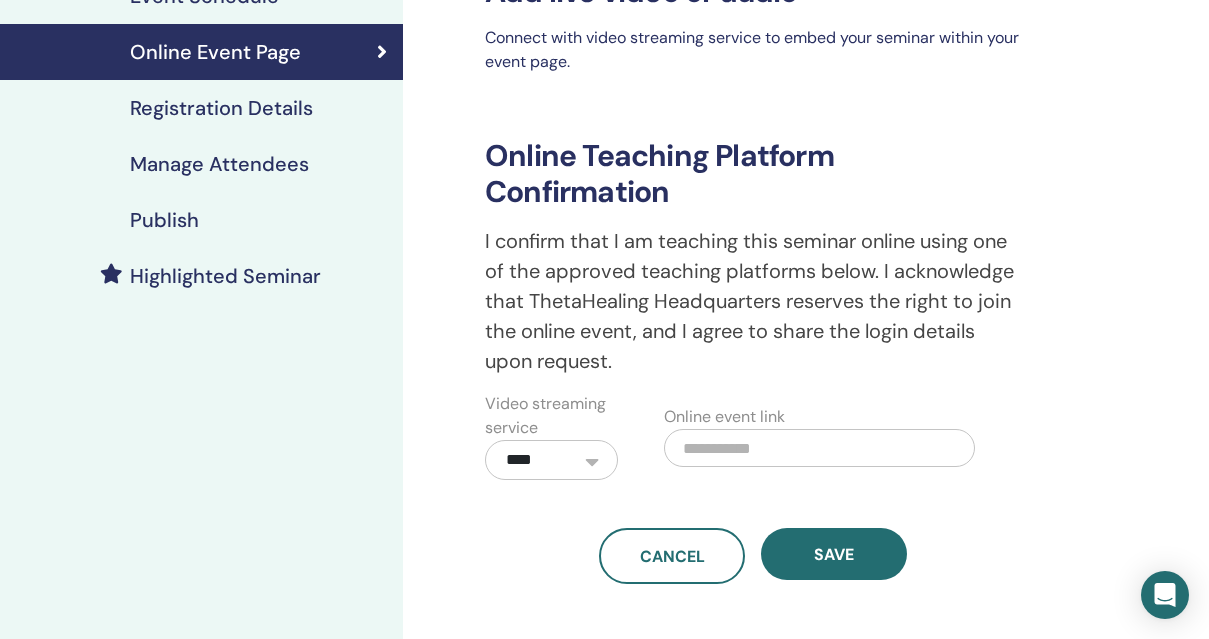 click on "Registration Details" at bounding box center (201, 108) 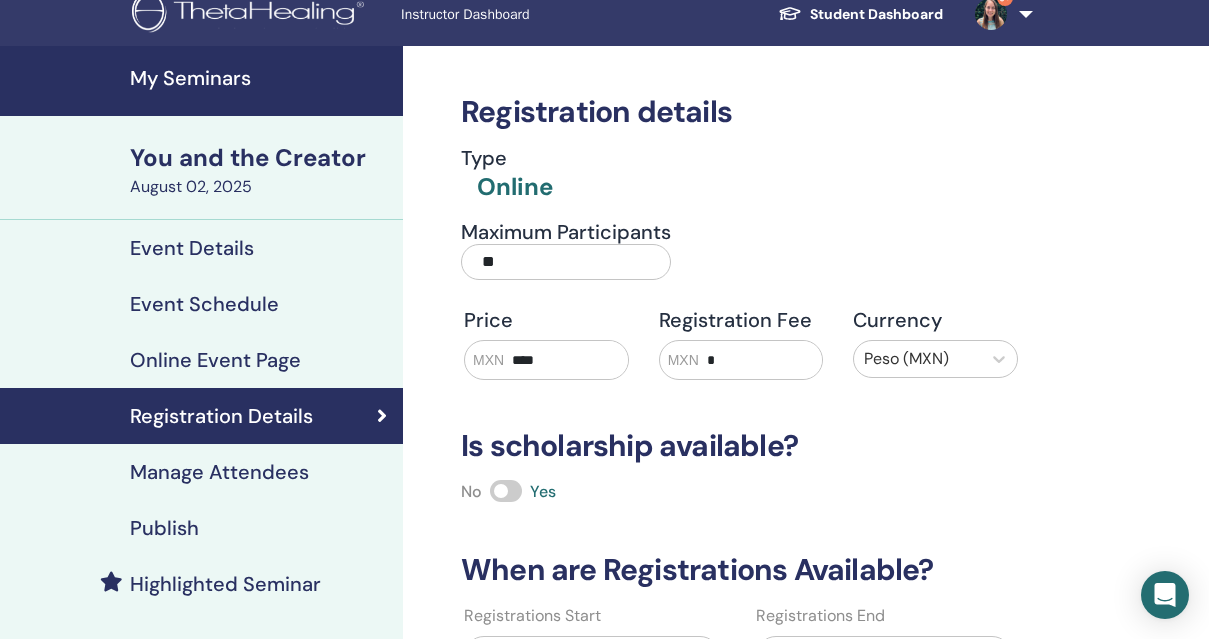 scroll, scrollTop: 0, scrollLeft: 0, axis: both 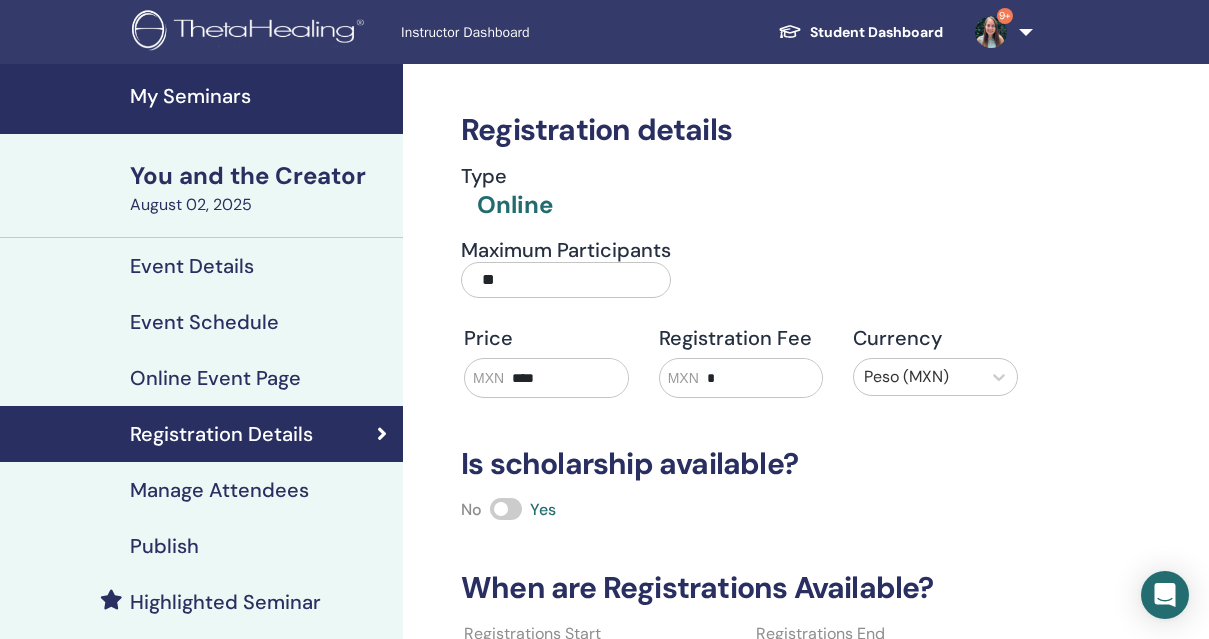 click on "**" at bounding box center [566, 280] 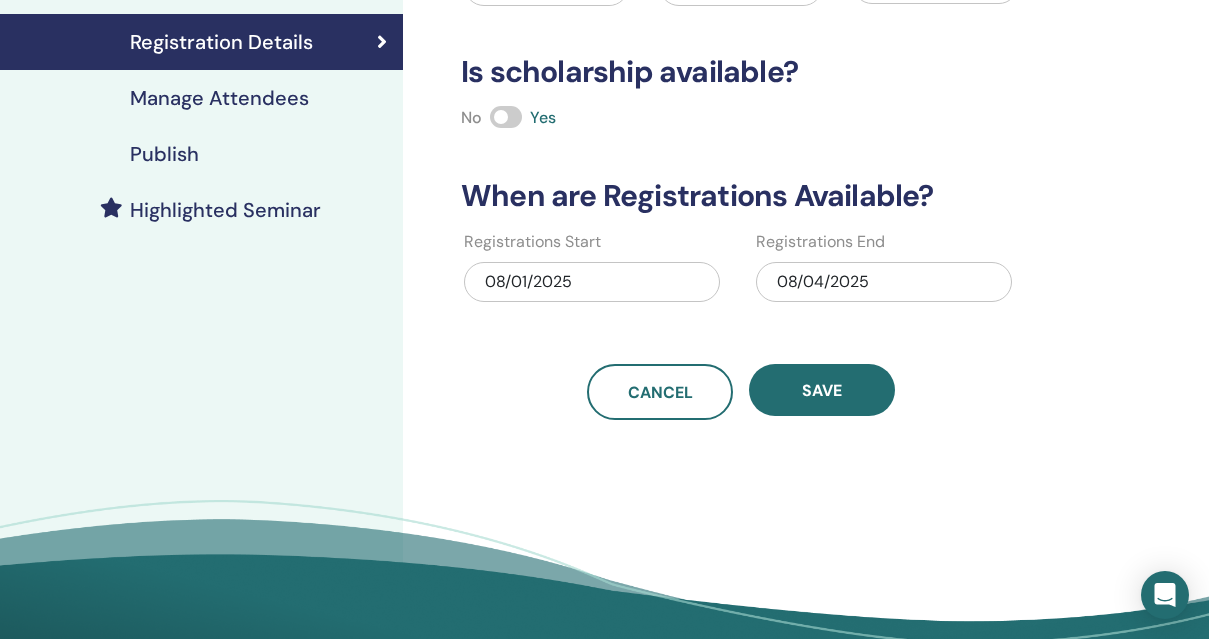 scroll, scrollTop: 391, scrollLeft: 0, axis: vertical 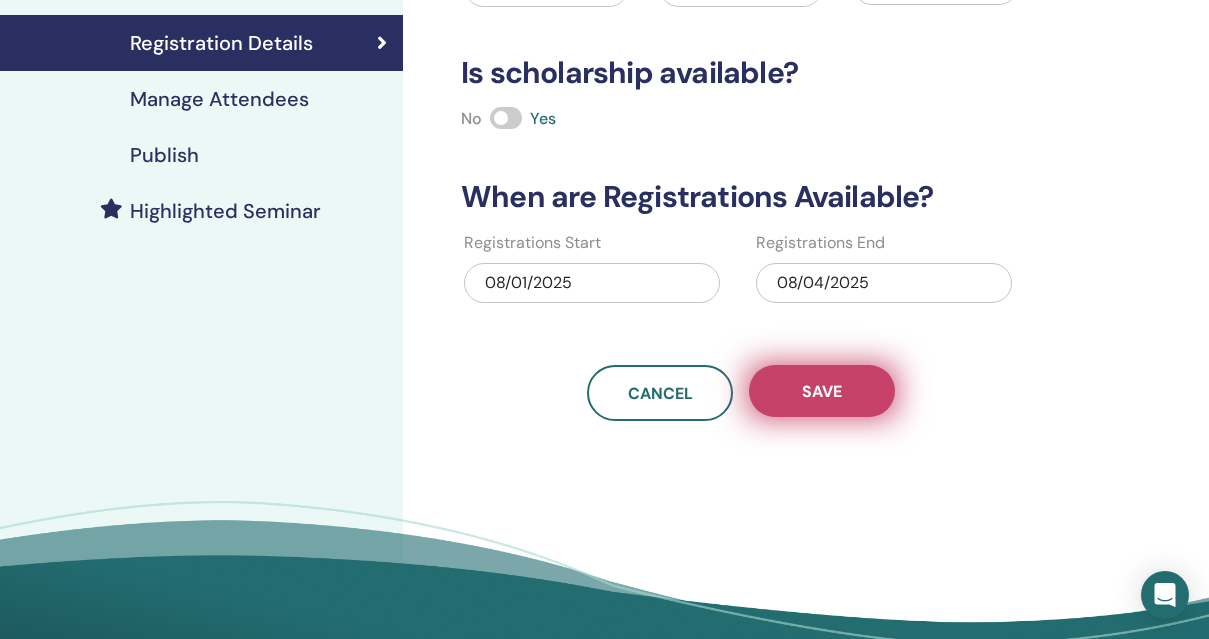 click on "Save" at bounding box center (822, 391) 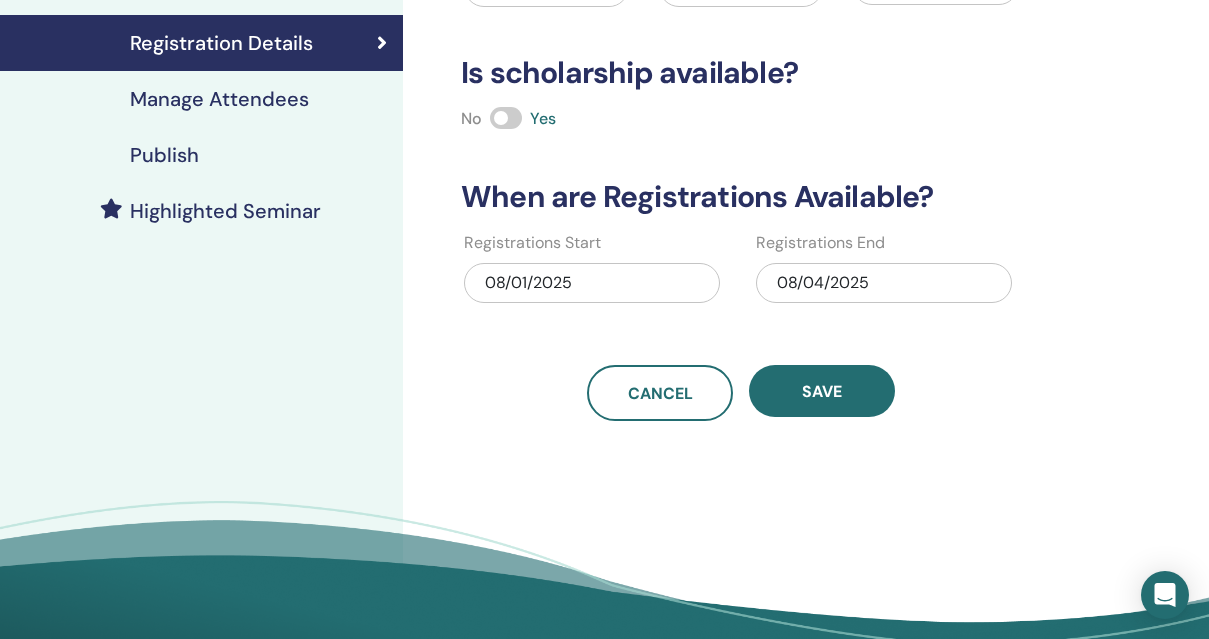 click on "Highlighted Seminar" at bounding box center [225, 211] 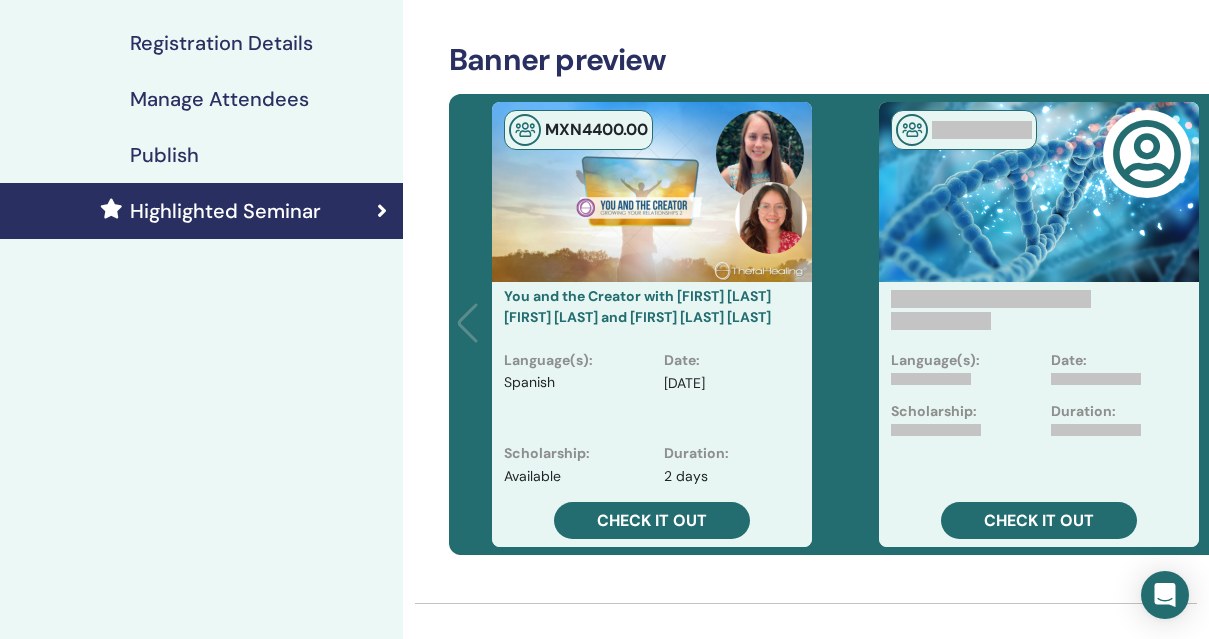 click on "Publish" at bounding box center (201, 155) 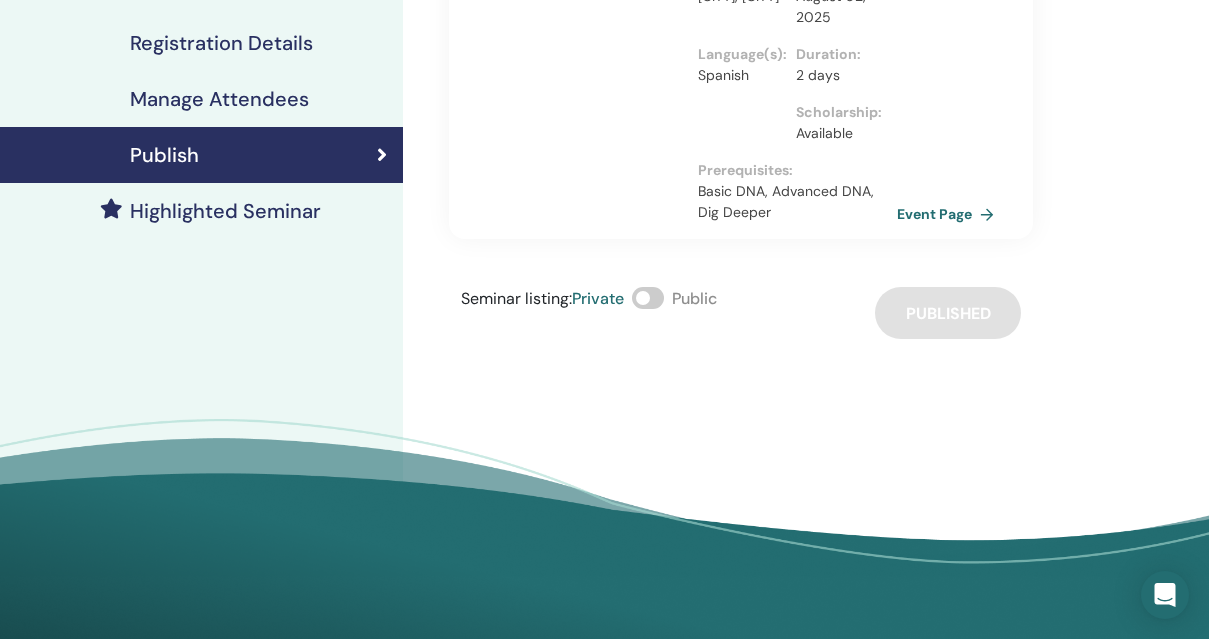 click on "Event Page" at bounding box center [949, 214] 